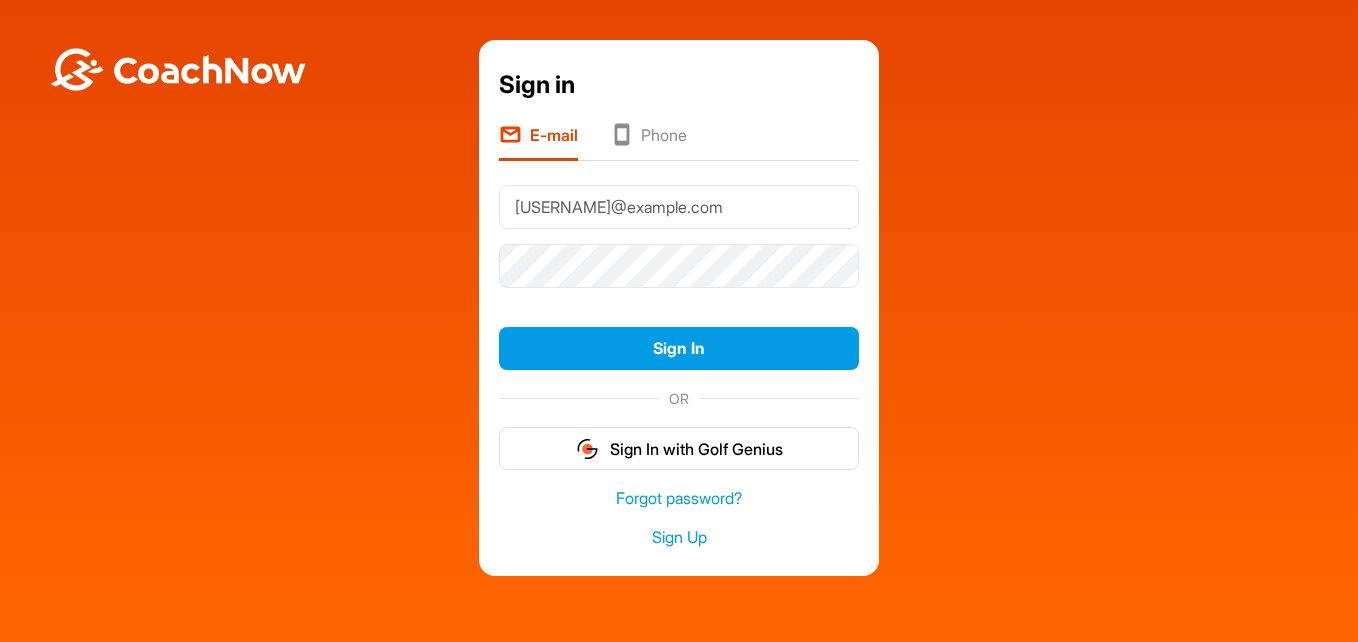scroll, scrollTop: 0, scrollLeft: 0, axis: both 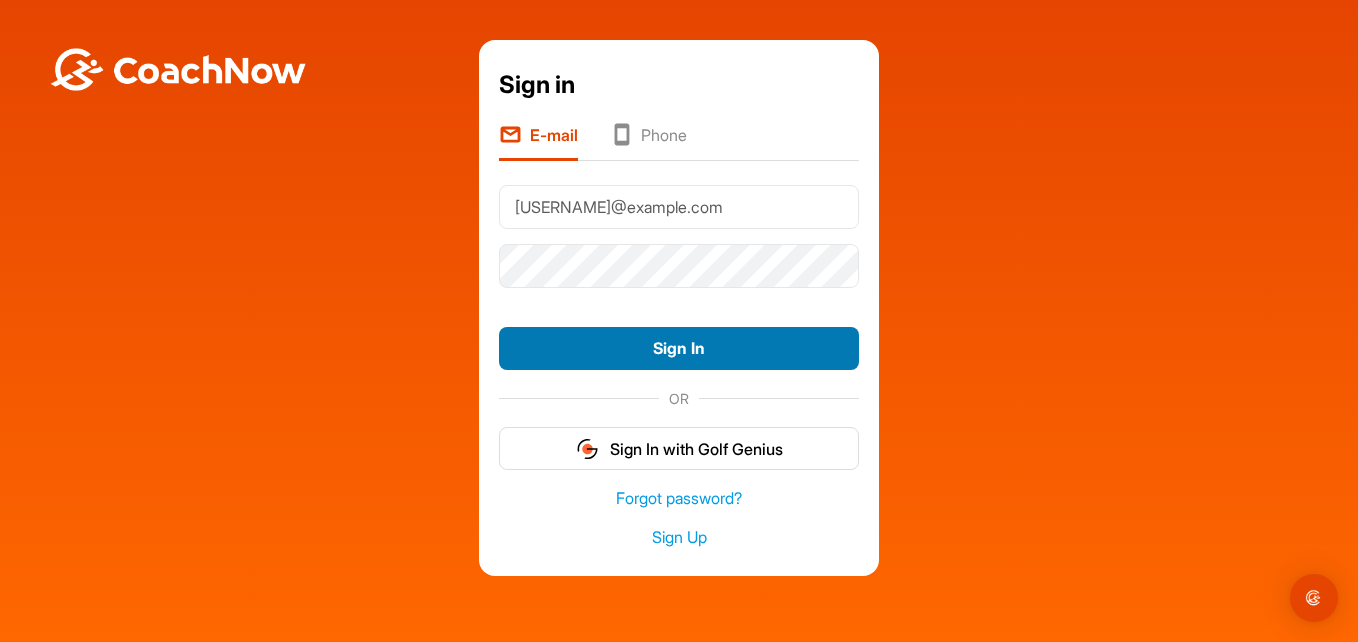 click on "Sign In" at bounding box center (679, 348) 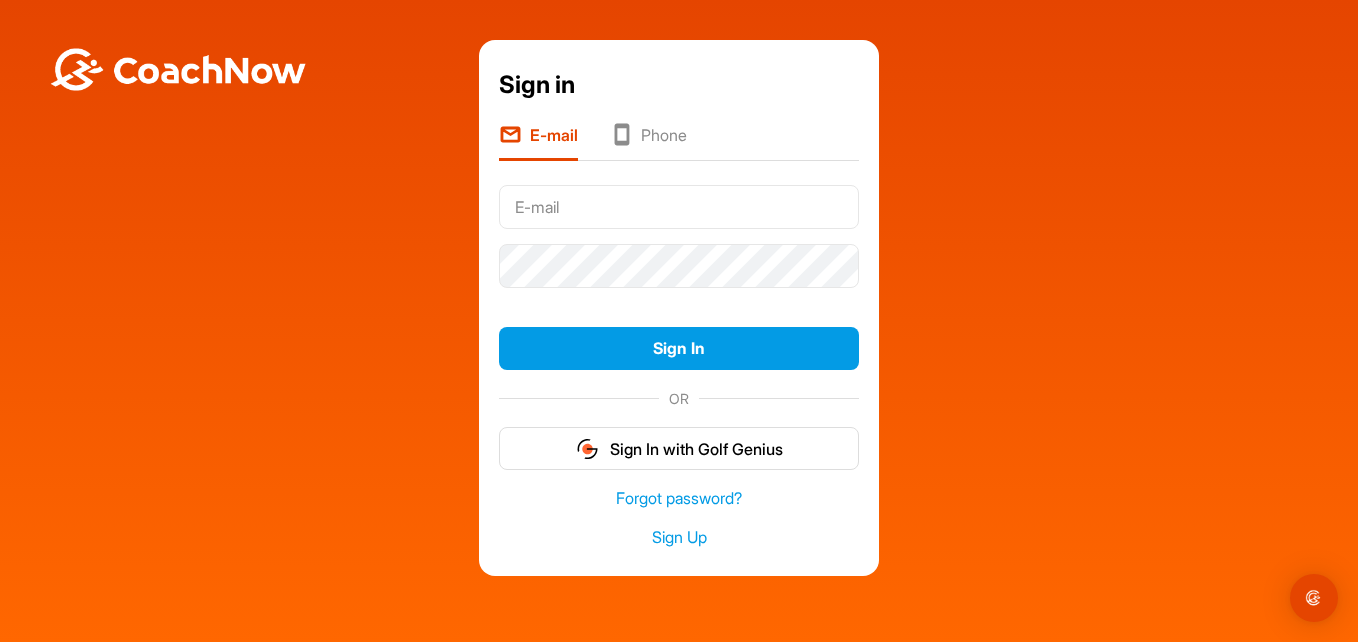 scroll, scrollTop: 0, scrollLeft: 0, axis: both 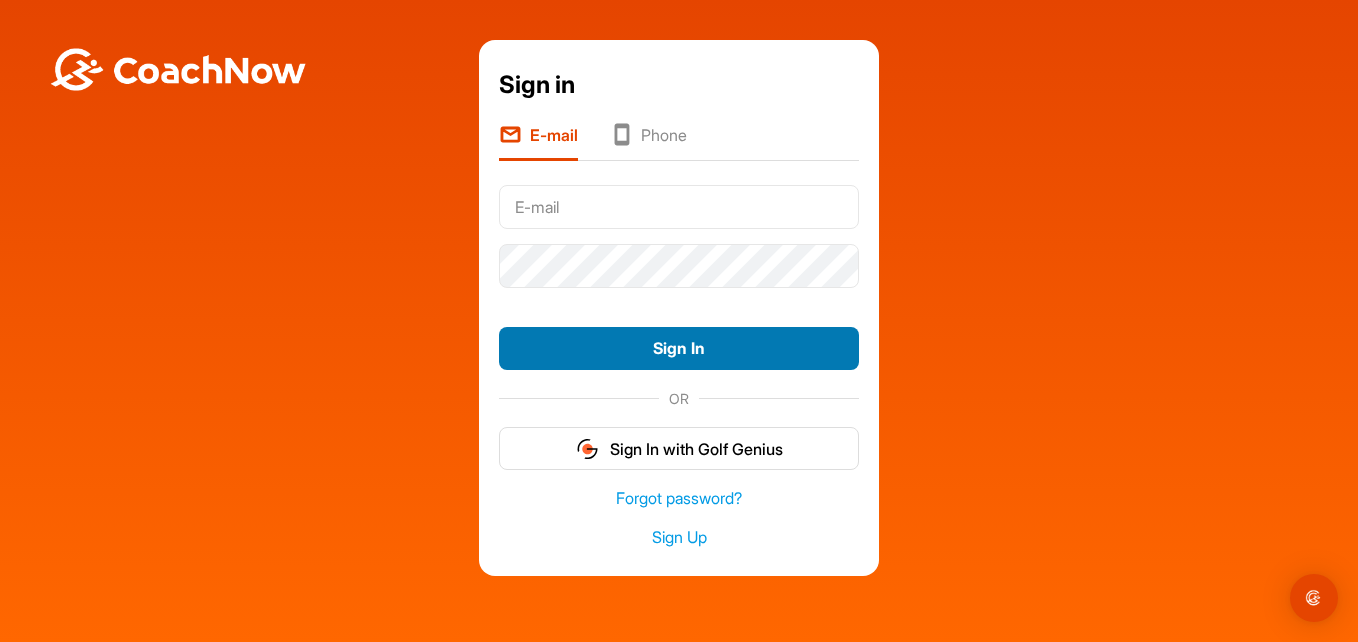 type on "[USERNAME]@example.com" 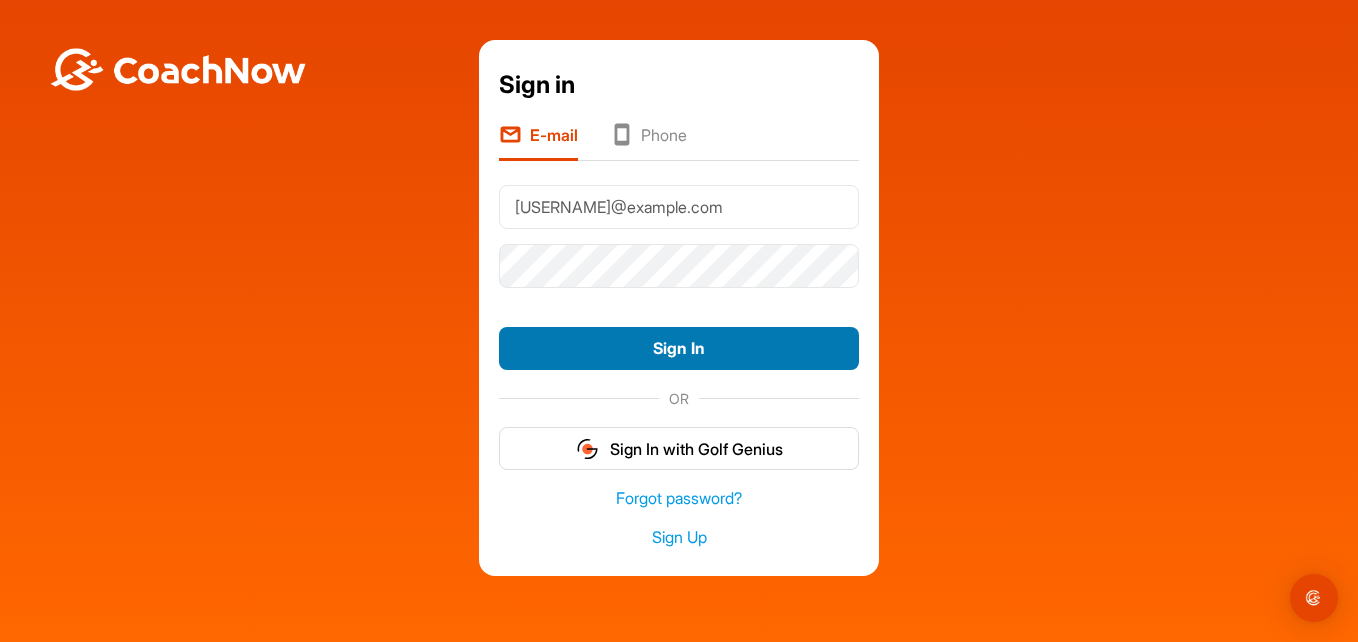 click on "Sign In" at bounding box center (679, 348) 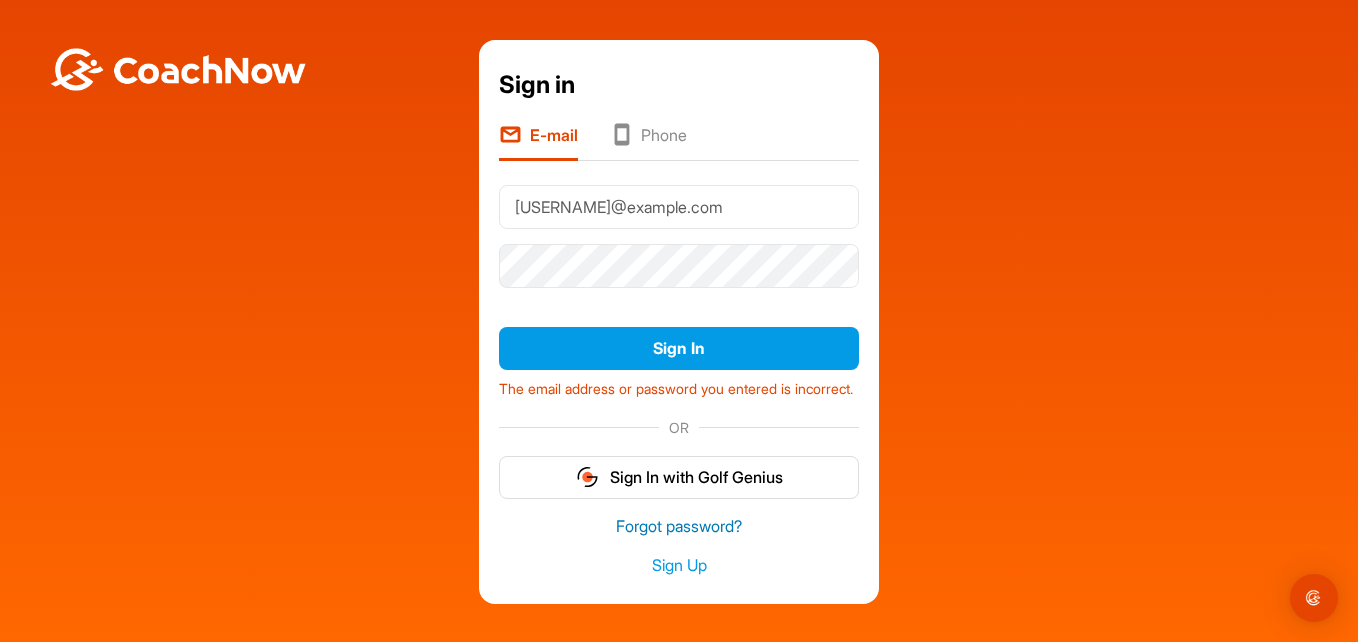 click on "Forgot password?" at bounding box center [679, 526] 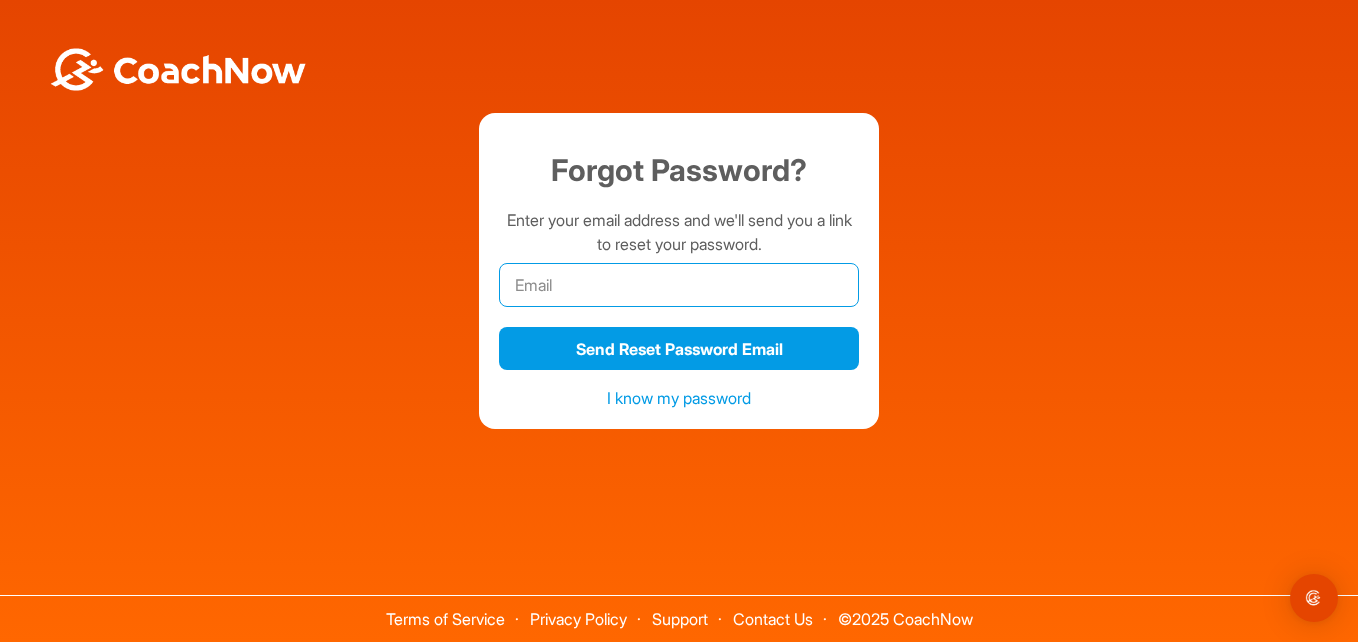 click at bounding box center (679, 285) 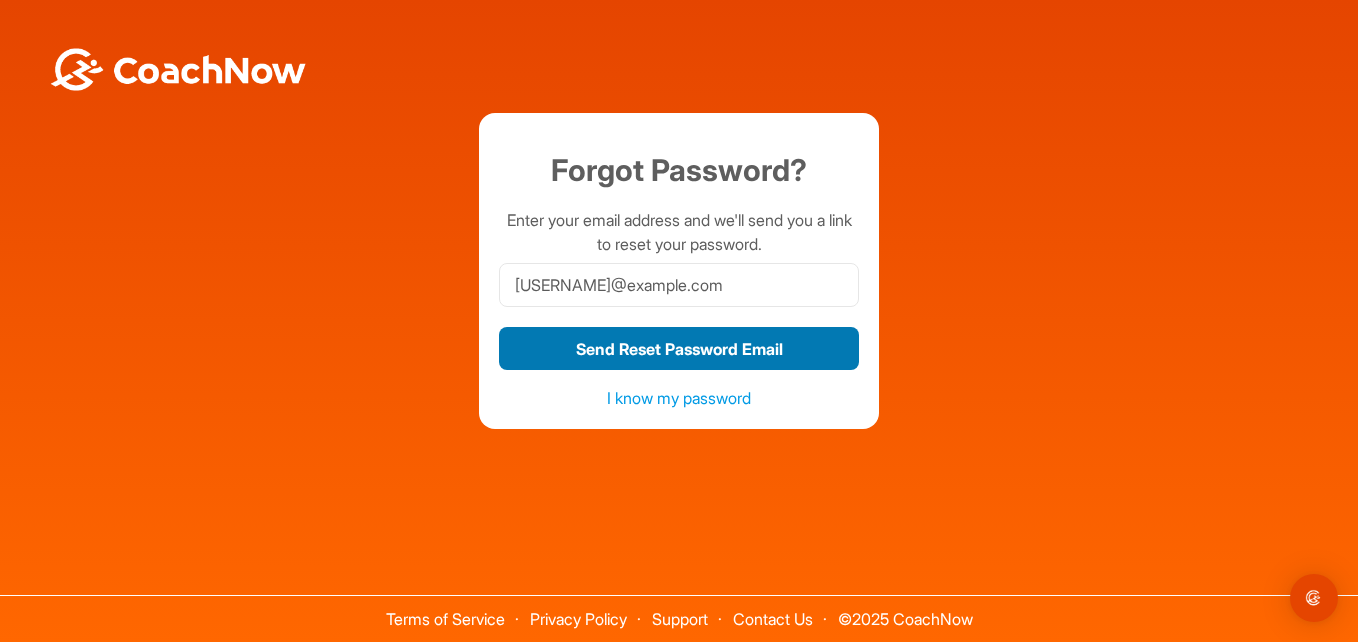 click on "Send Reset Password Email" at bounding box center (679, 348) 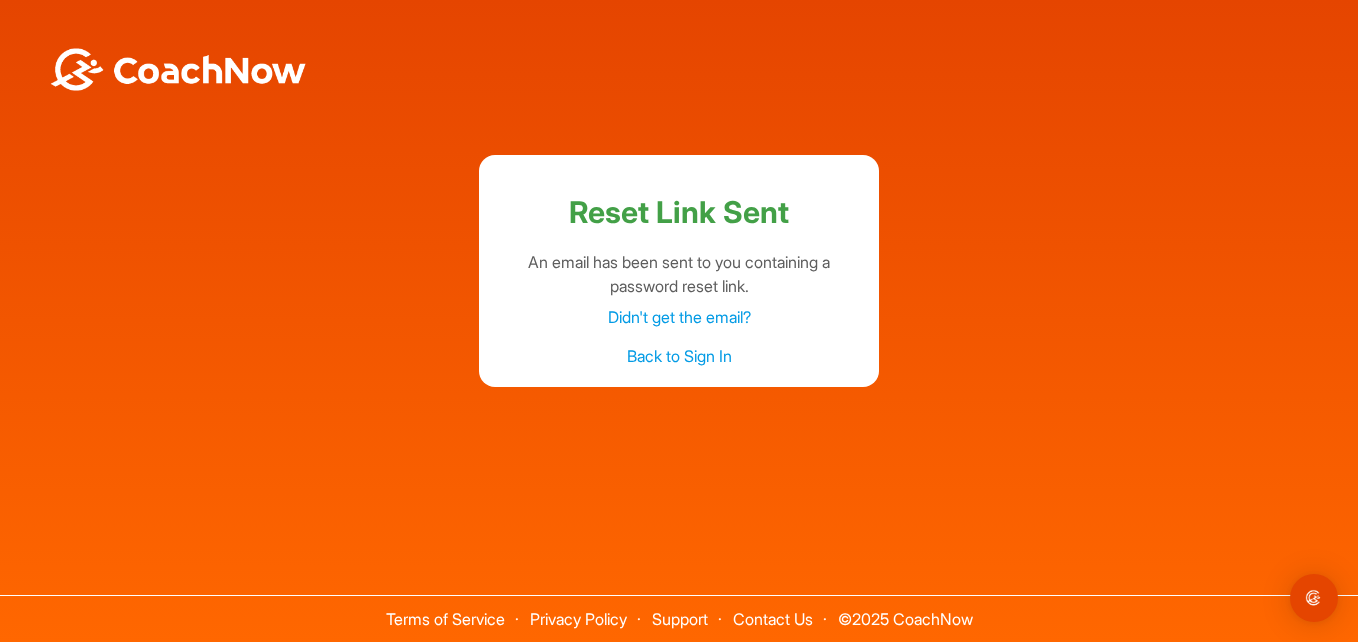 click on "Back to Sign In" at bounding box center (679, 356) 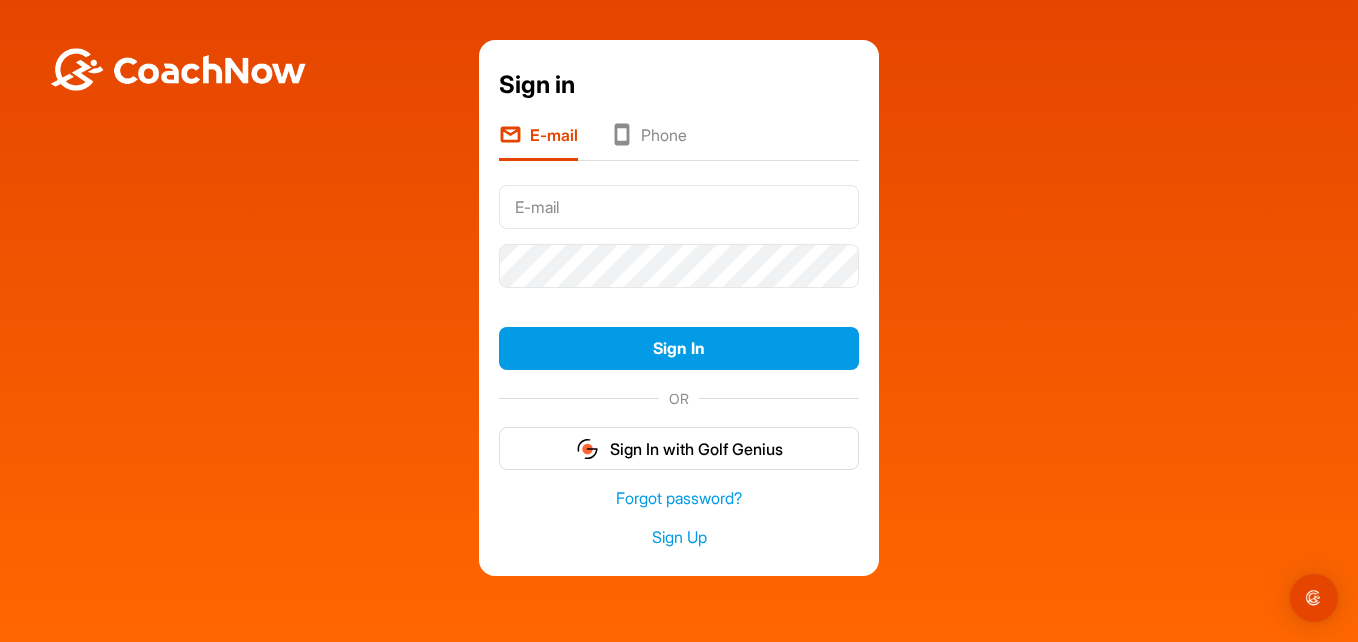 type on "[USERNAME]@[DOMAIN].com" 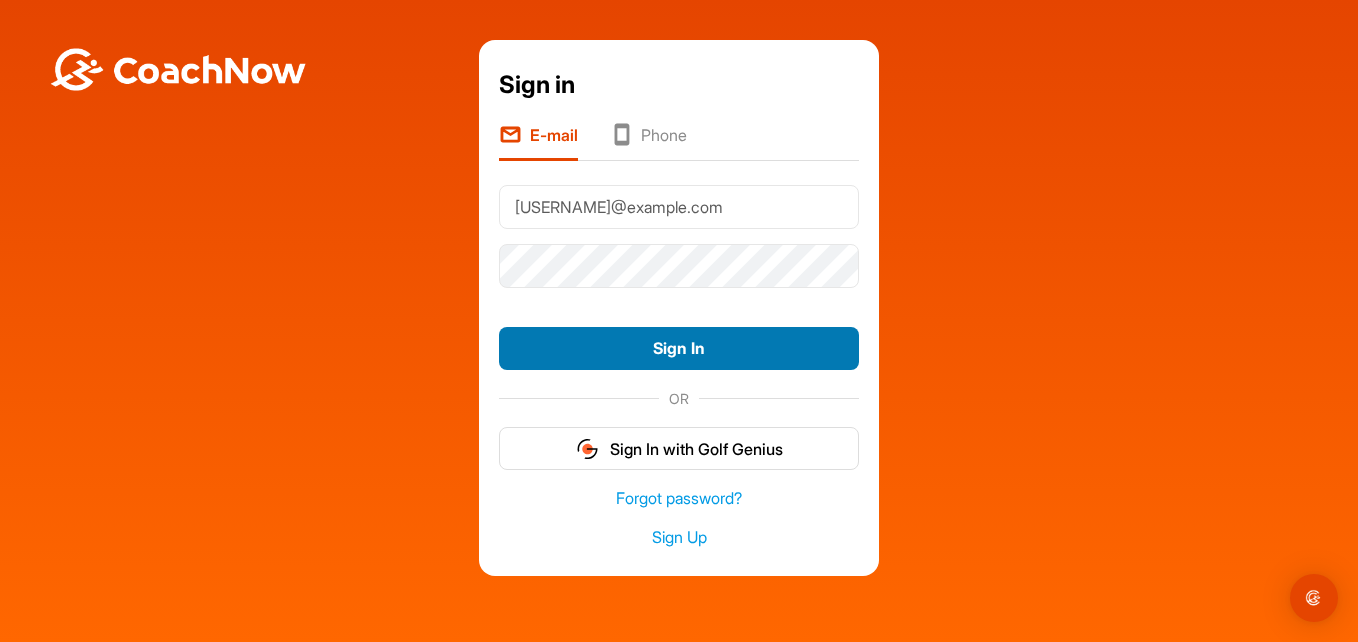 click on "Sign In" at bounding box center [679, 348] 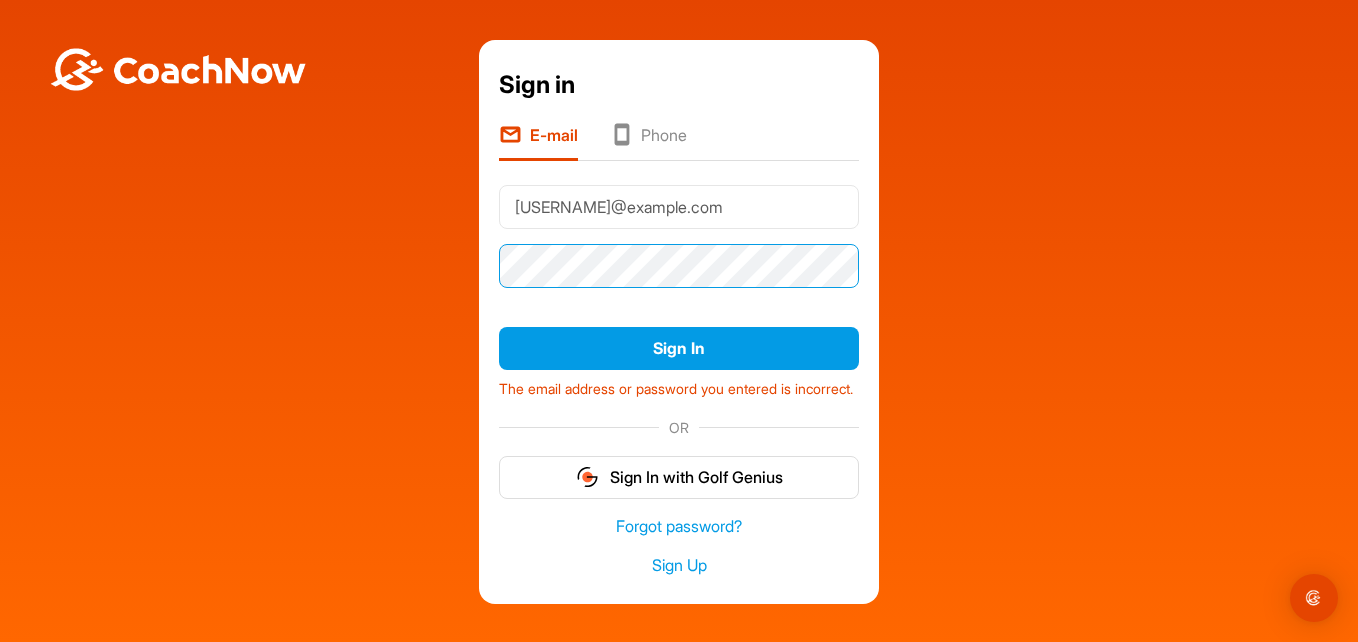 click on "Sign In" at bounding box center (679, 348) 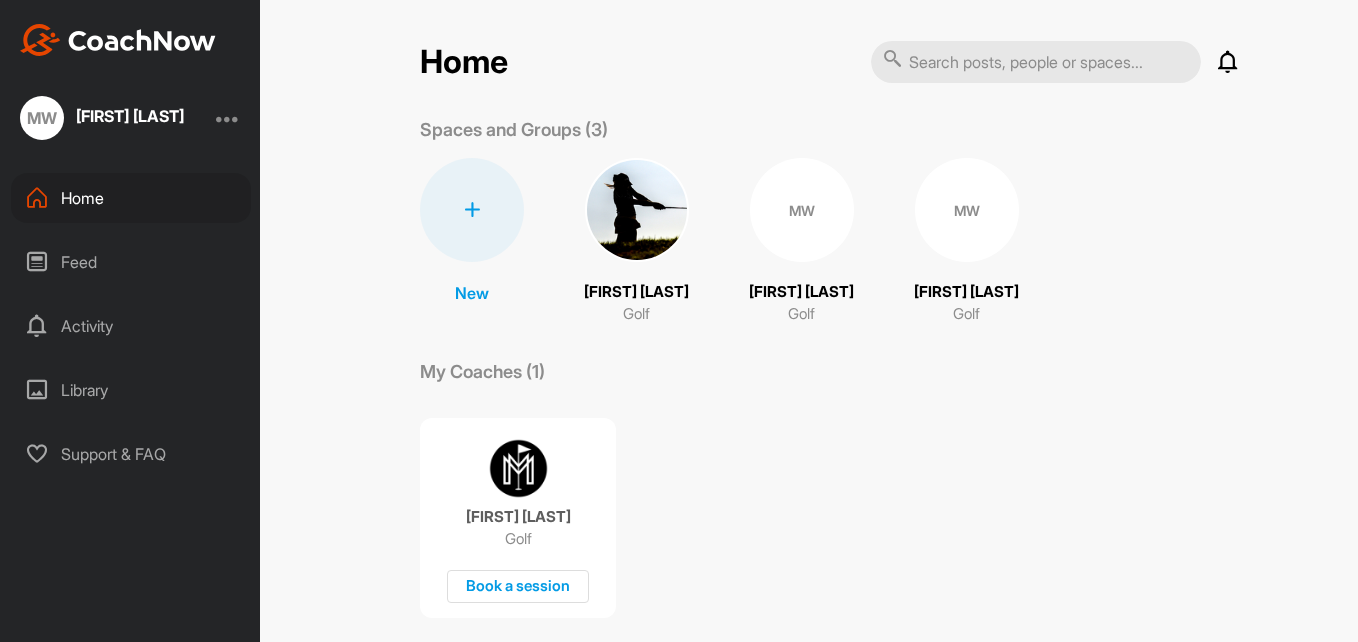 scroll, scrollTop: 0, scrollLeft: 0, axis: both 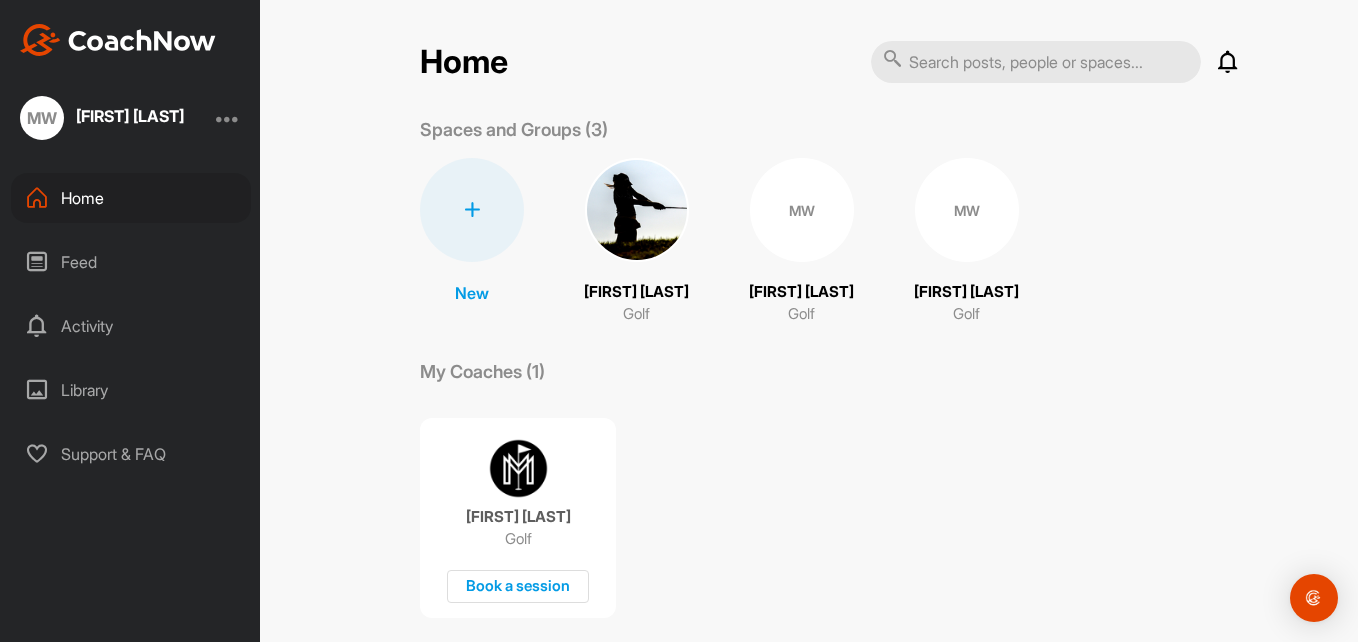 click on "MW" at bounding box center (967, 210) 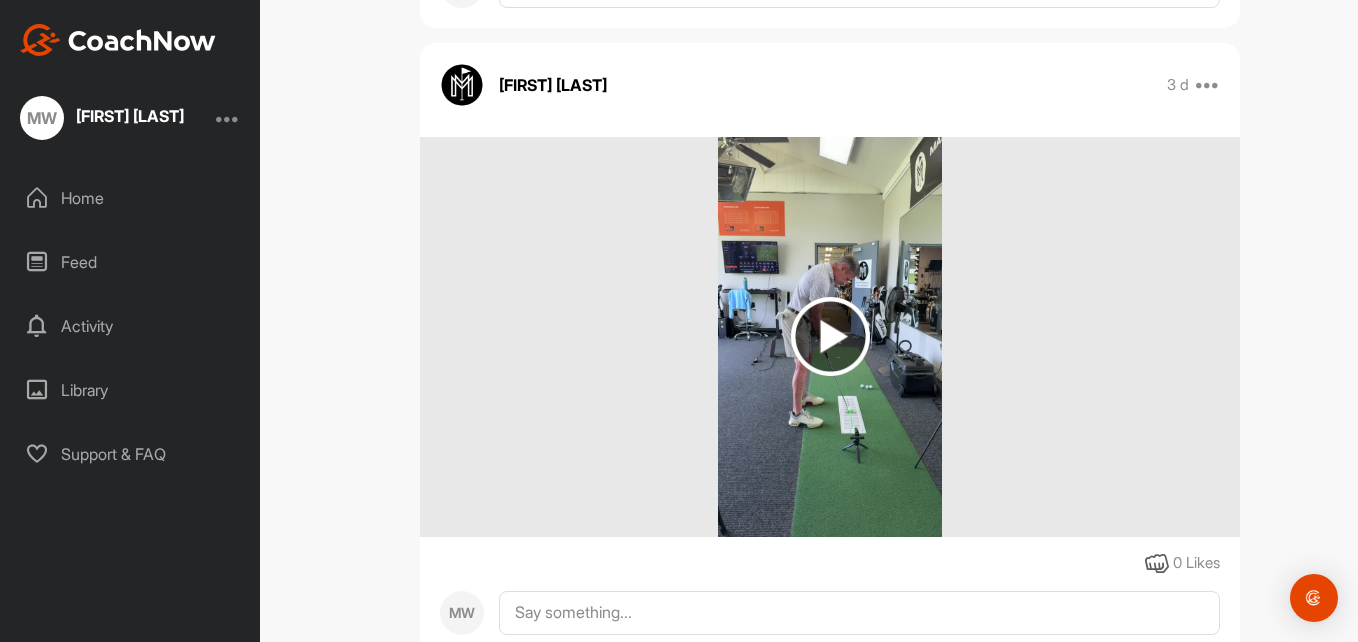 scroll, scrollTop: 986, scrollLeft: 0, axis: vertical 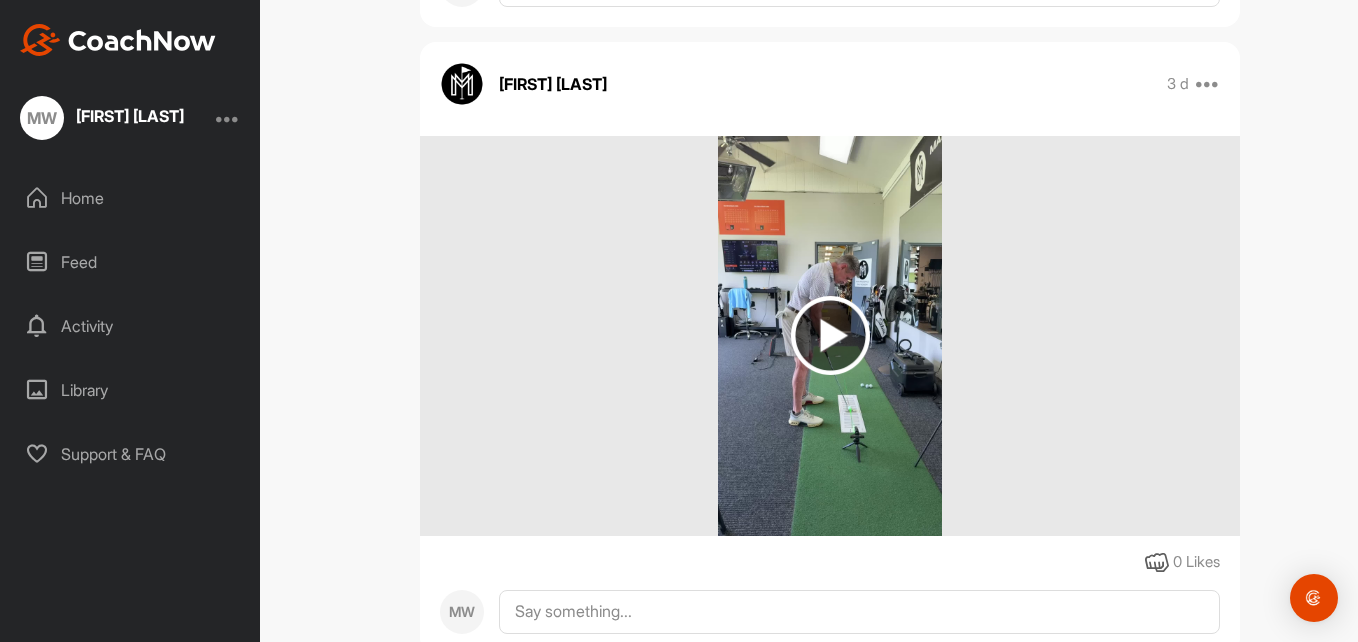 click at bounding box center (830, 335) 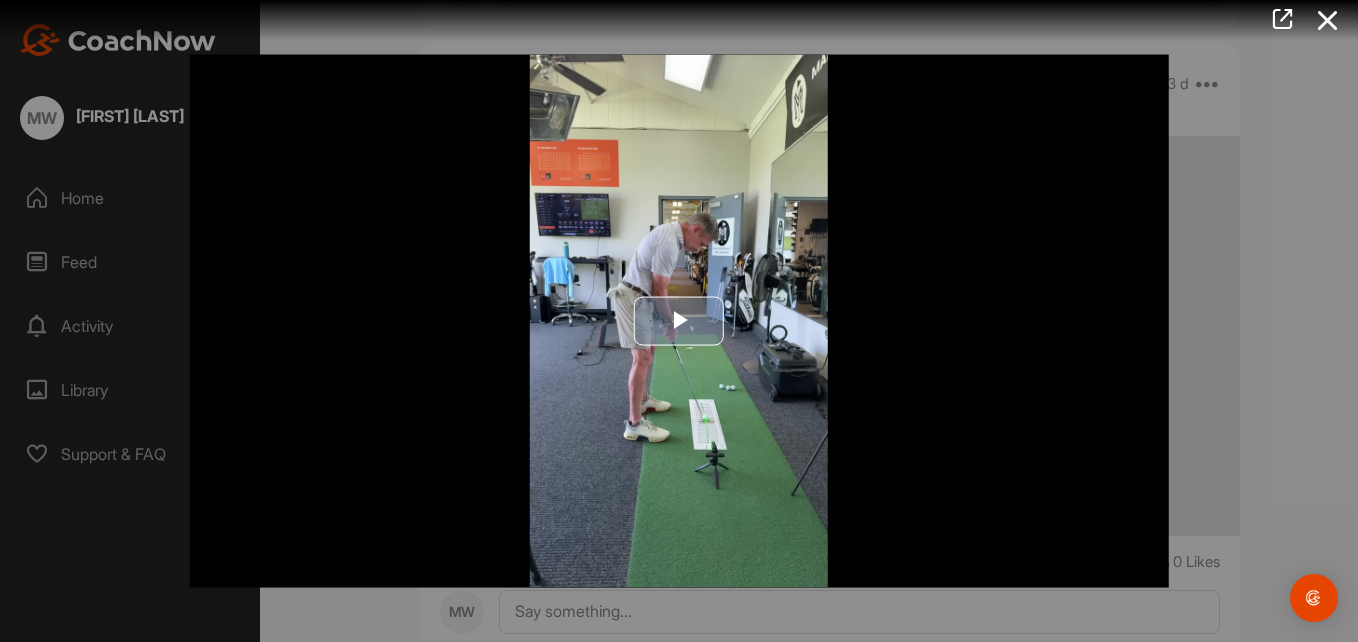 click at bounding box center [679, 321] 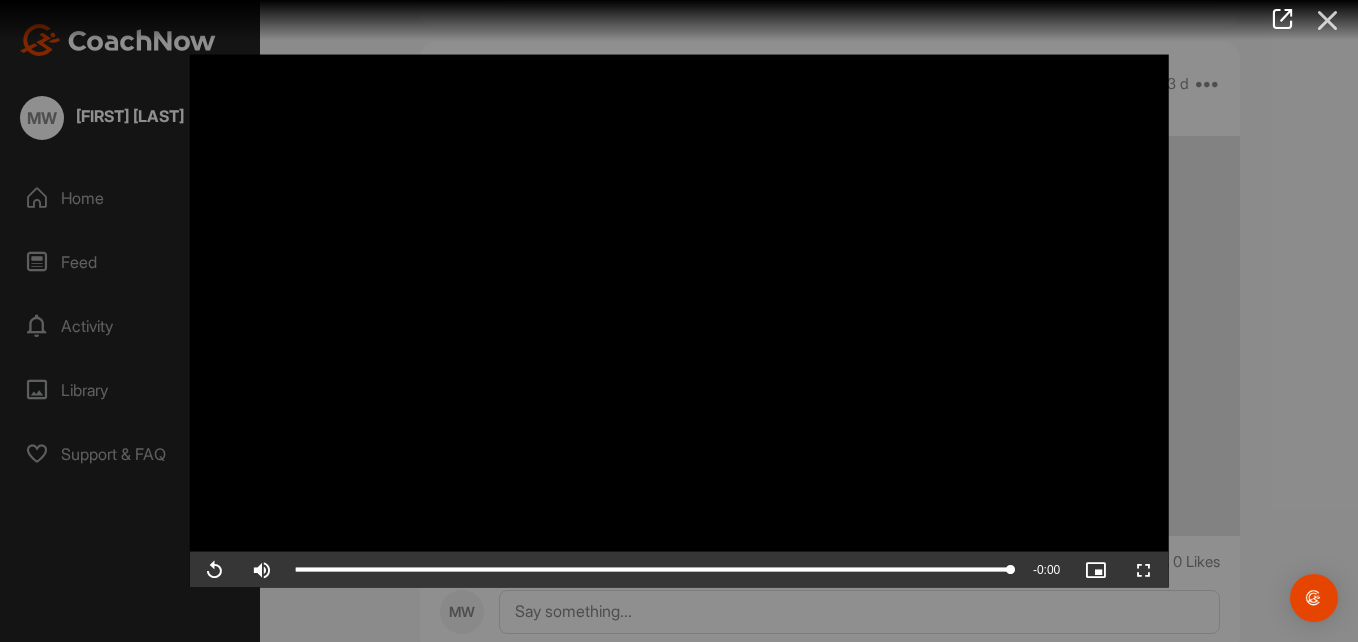 click at bounding box center (1328, 20) 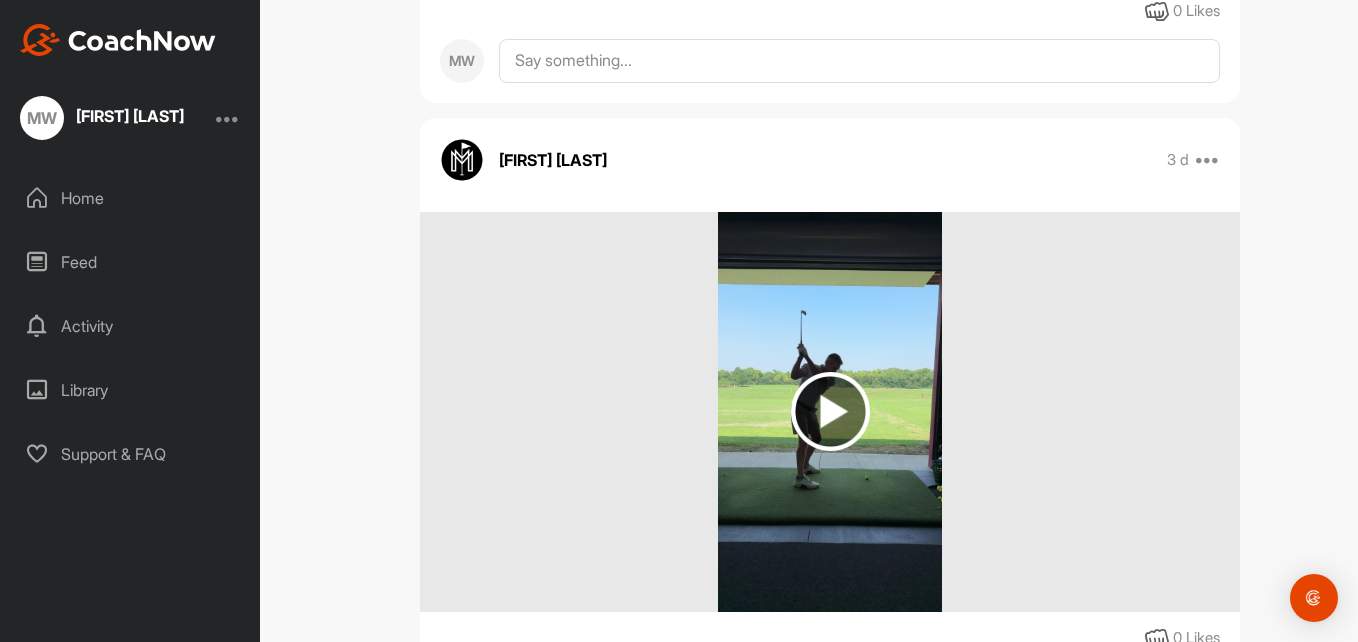 scroll, scrollTop: 1538, scrollLeft: 0, axis: vertical 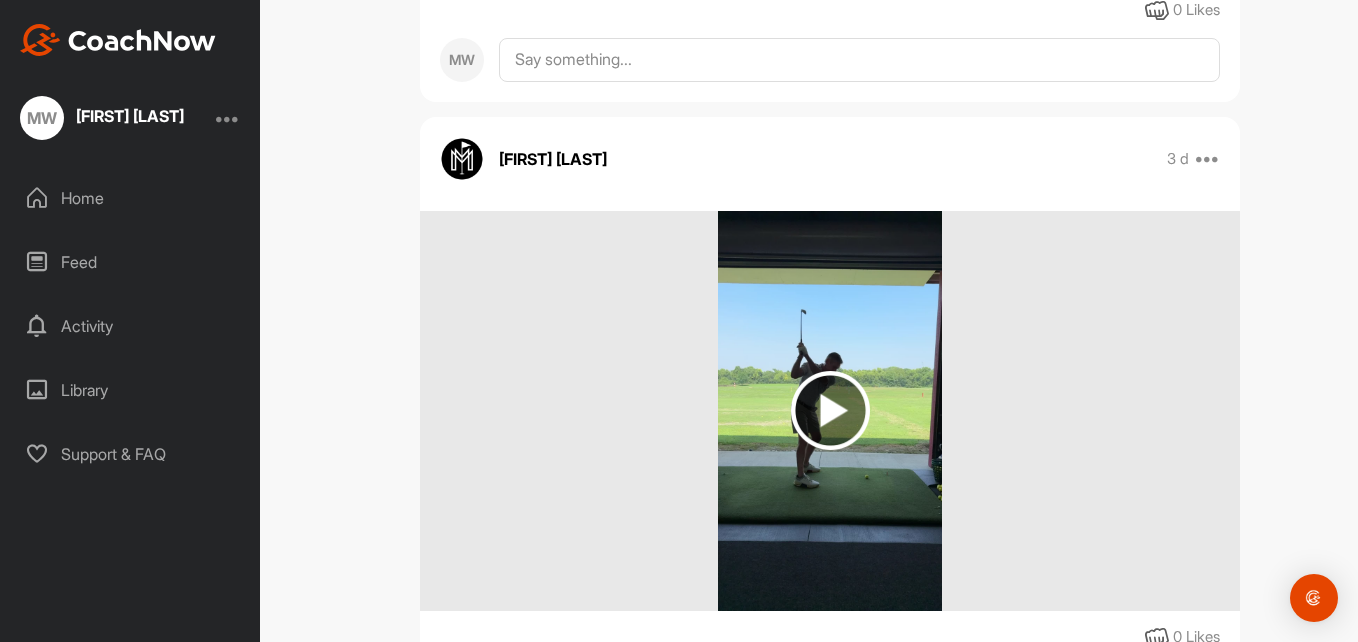 click at bounding box center (830, 410) 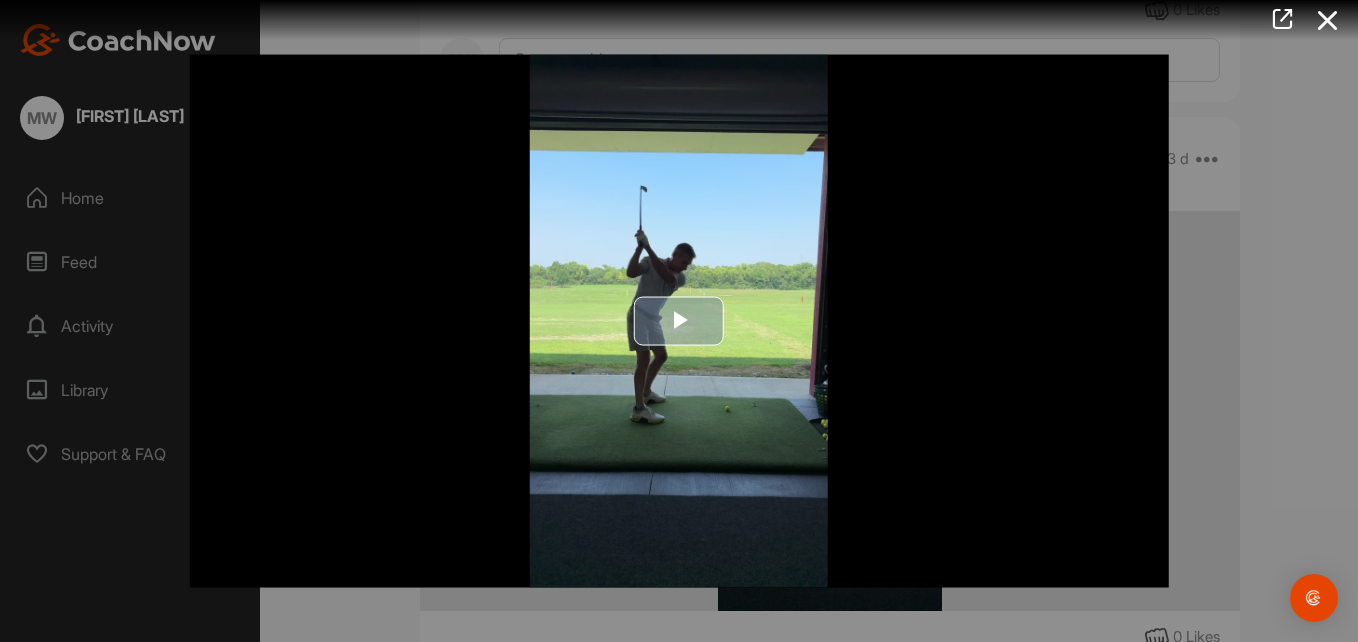 click at bounding box center [679, 321] 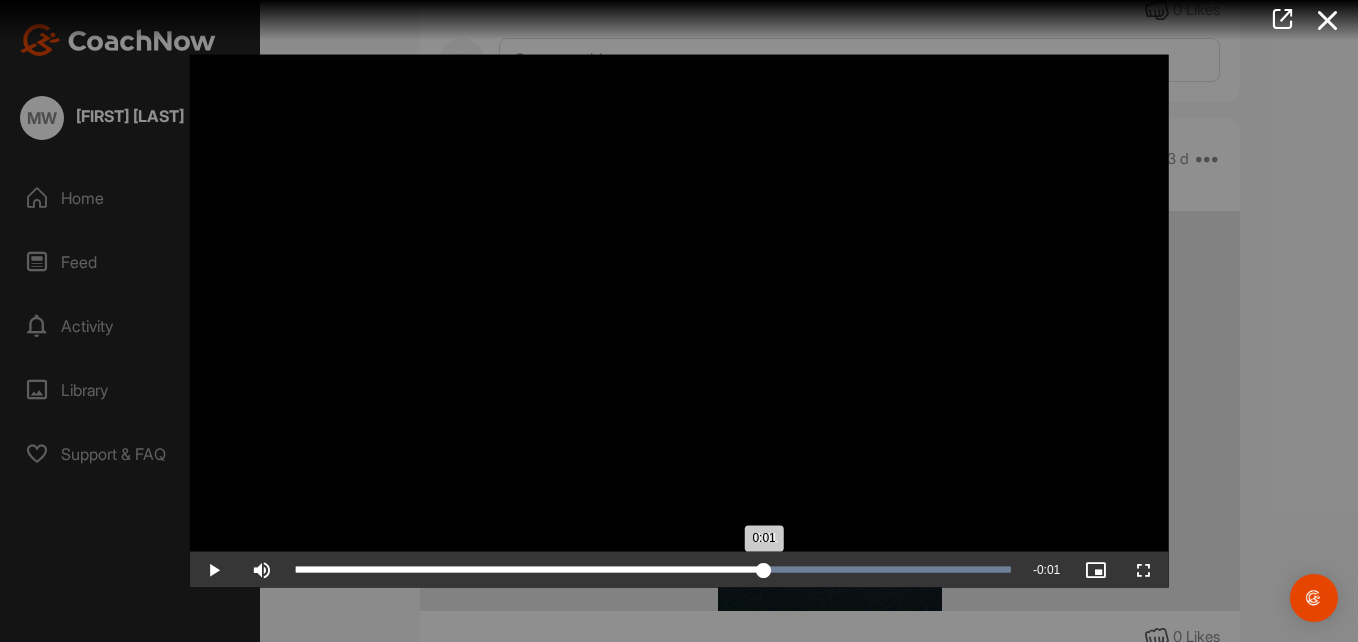 click on "Loaded :  100.00% 0:01 0:01" at bounding box center [653, 569] 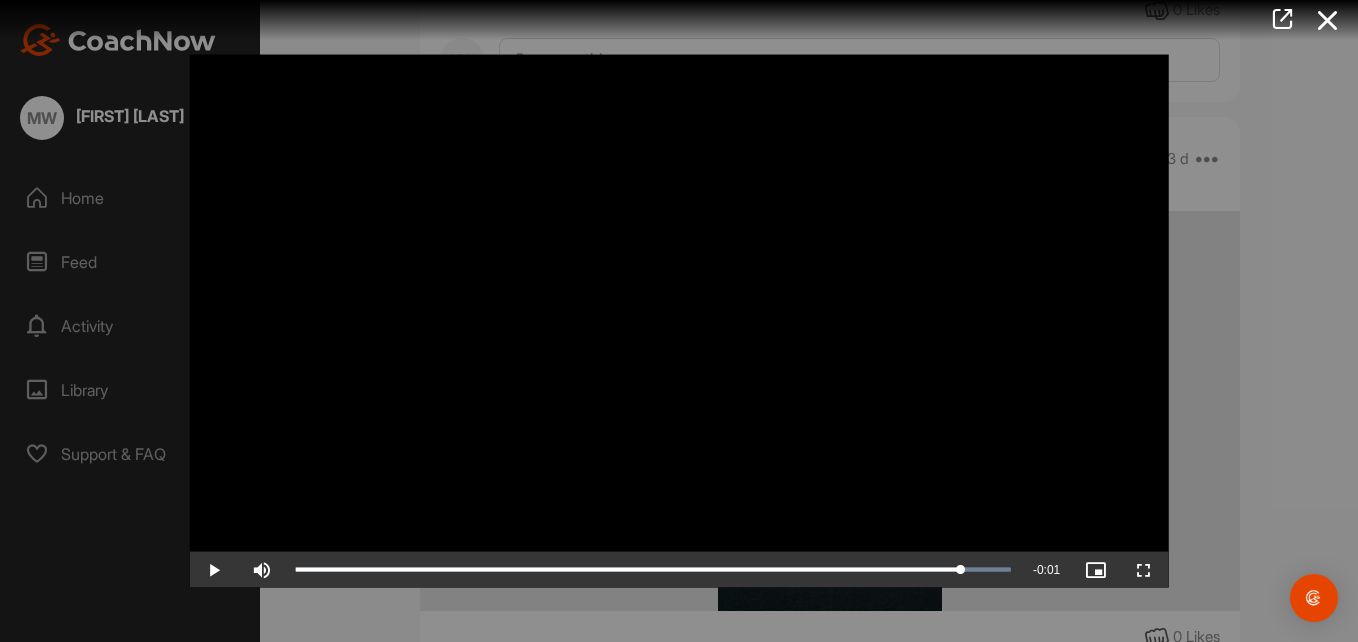 drag, startPoint x: 763, startPoint y: 566, endPoint x: 961, endPoint y: 542, distance: 199.44925 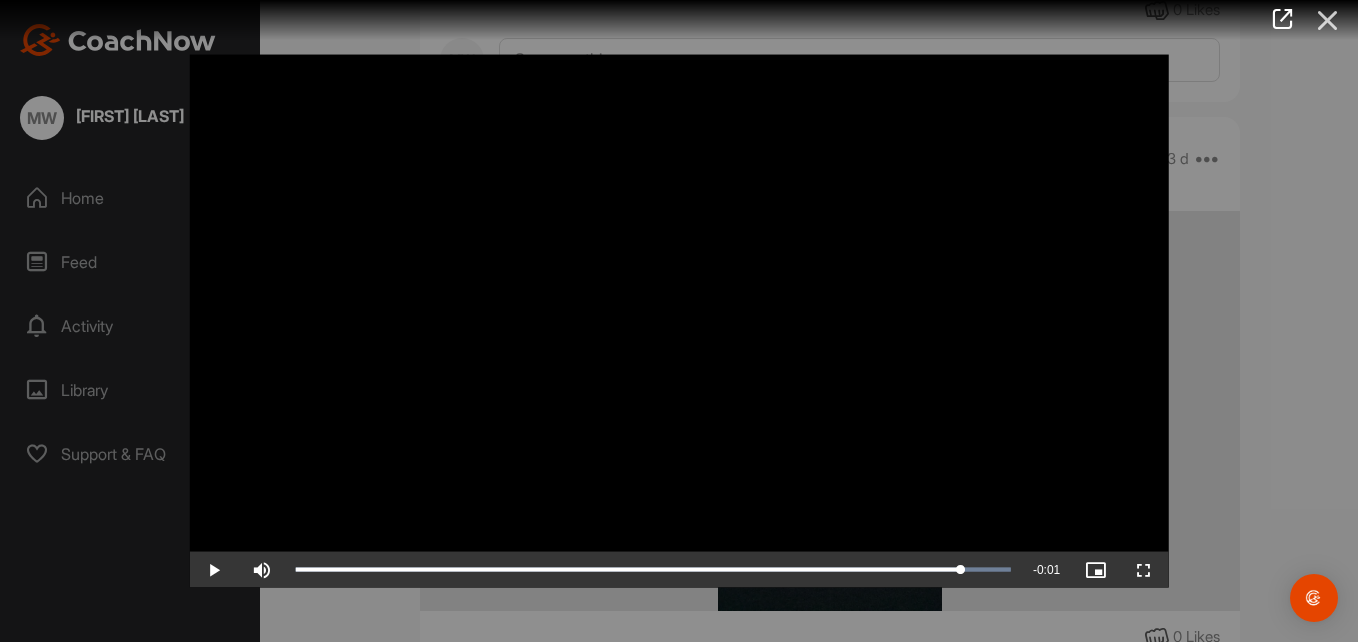 click at bounding box center (1328, 20) 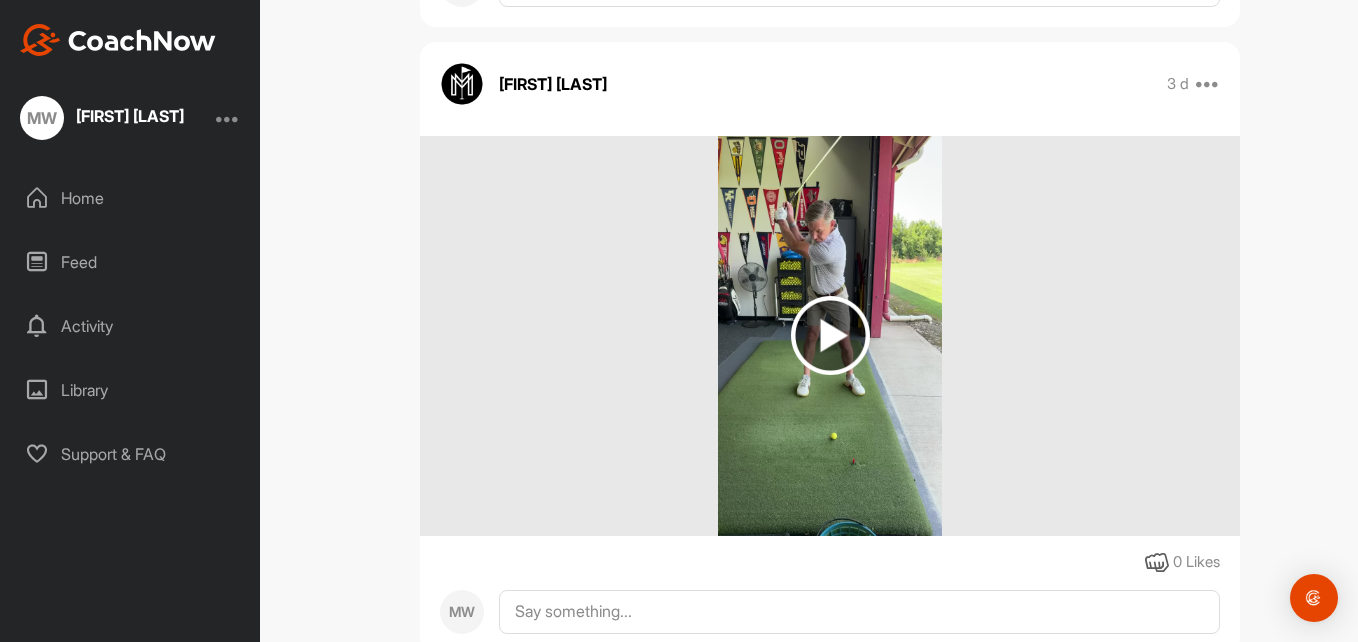 scroll, scrollTop: 2241, scrollLeft: 0, axis: vertical 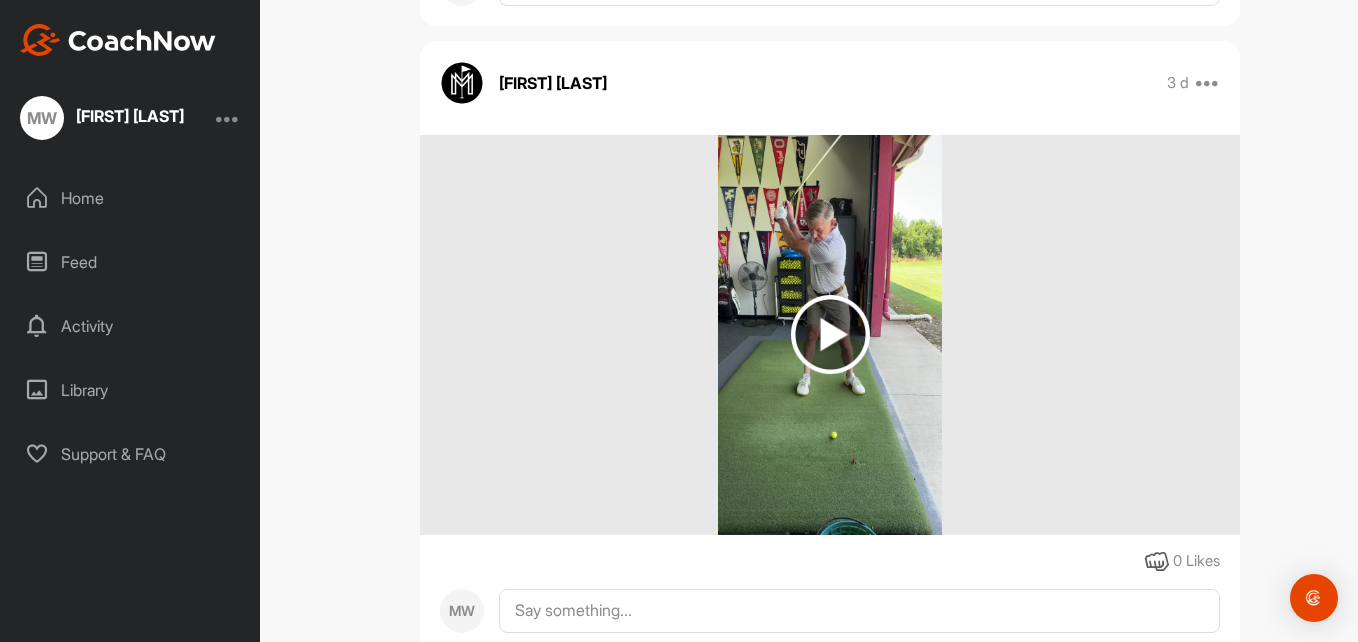 click at bounding box center [830, 334] 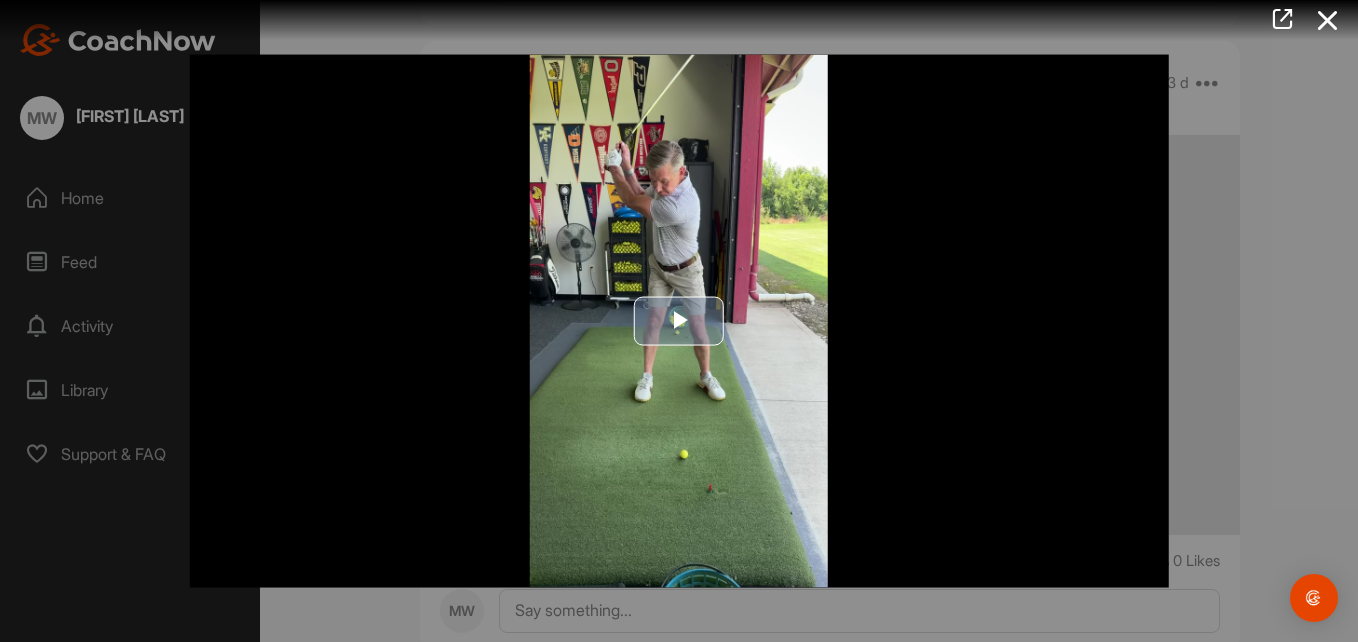 click at bounding box center (679, 321) 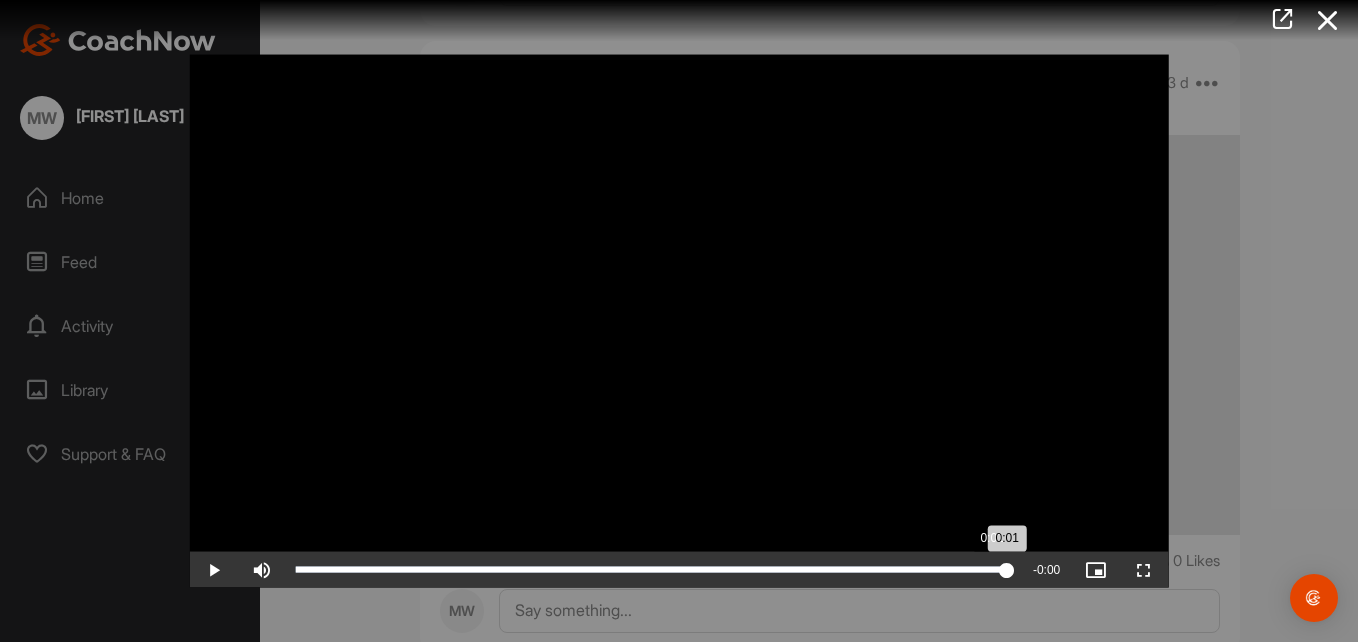 click on "0:01" at bounding box center [651, 569] 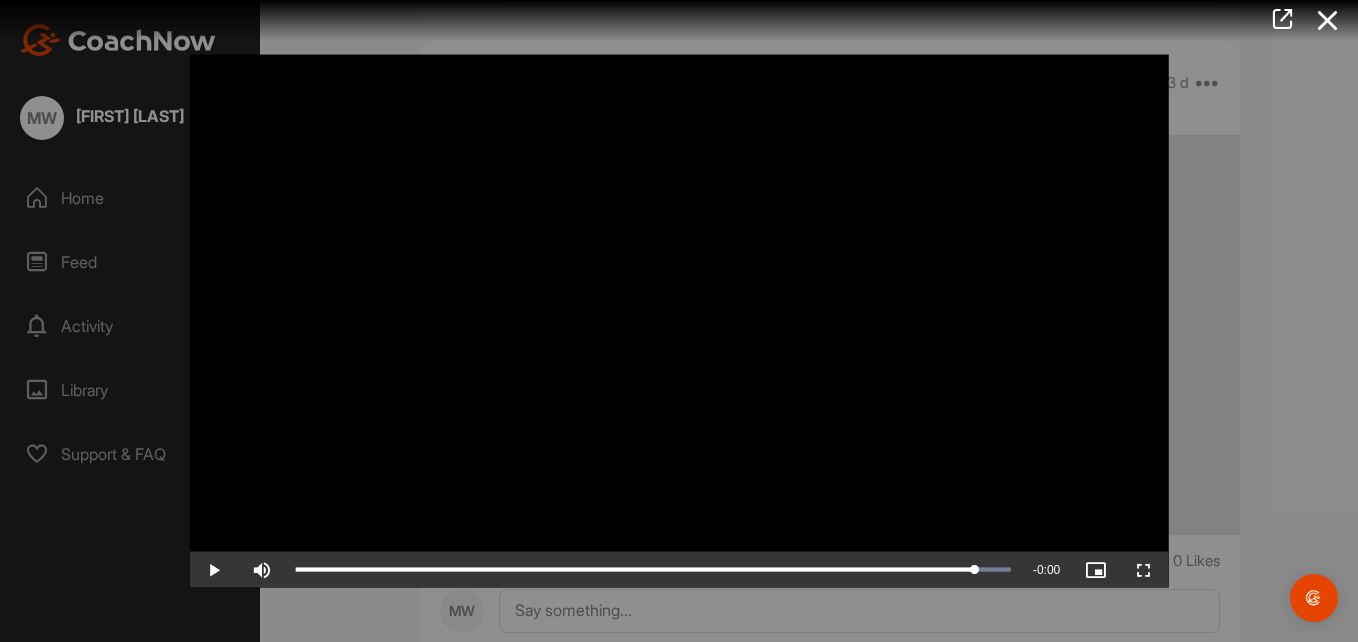 drag, startPoint x: 1007, startPoint y: 565, endPoint x: 1059, endPoint y: 487, distance: 93.74433 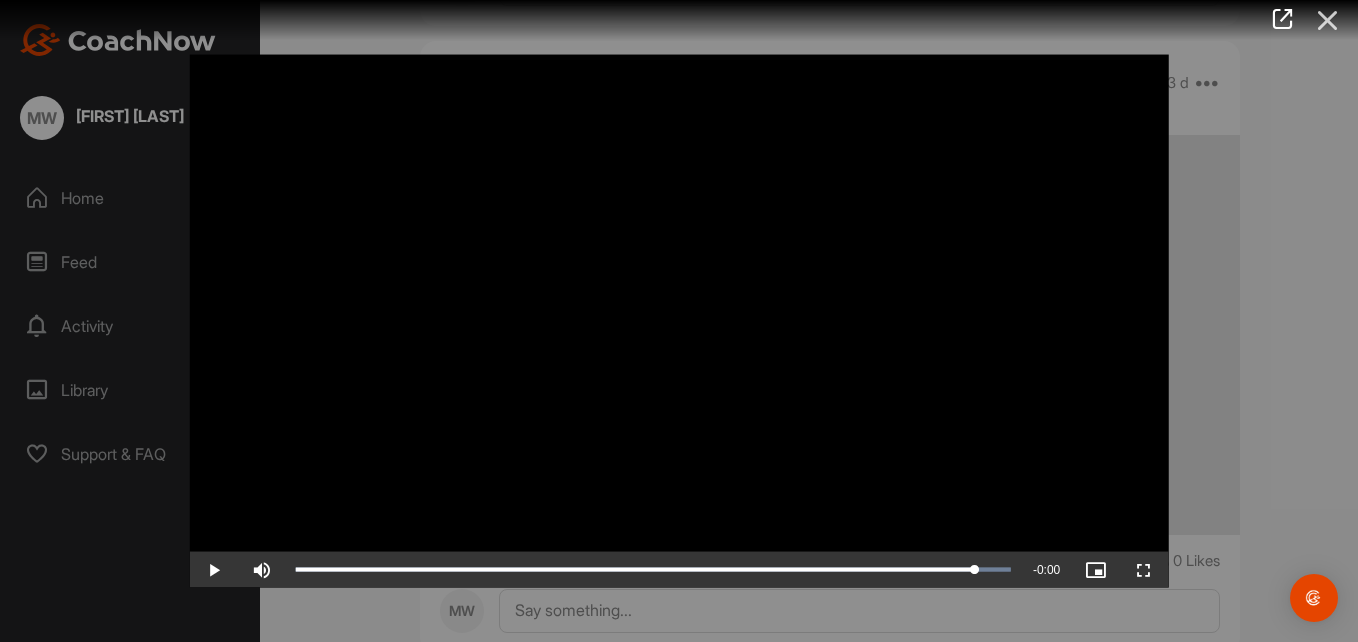 click at bounding box center (1328, 20) 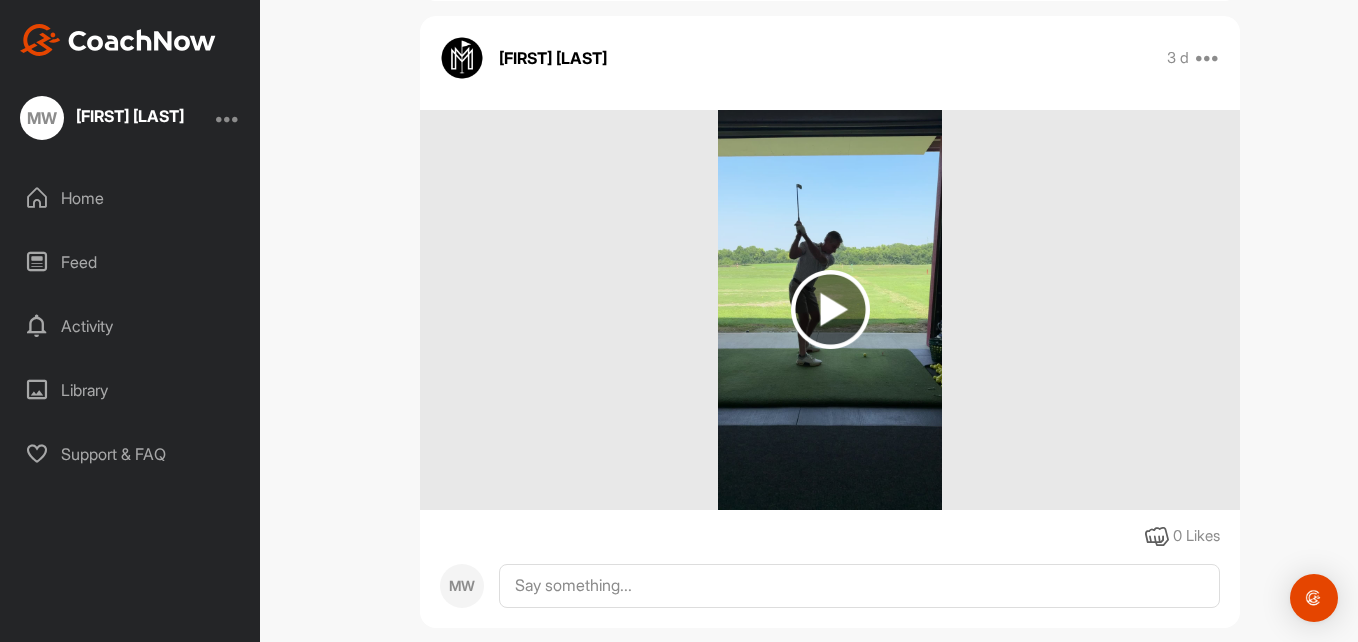 scroll, scrollTop: 2894, scrollLeft: 0, axis: vertical 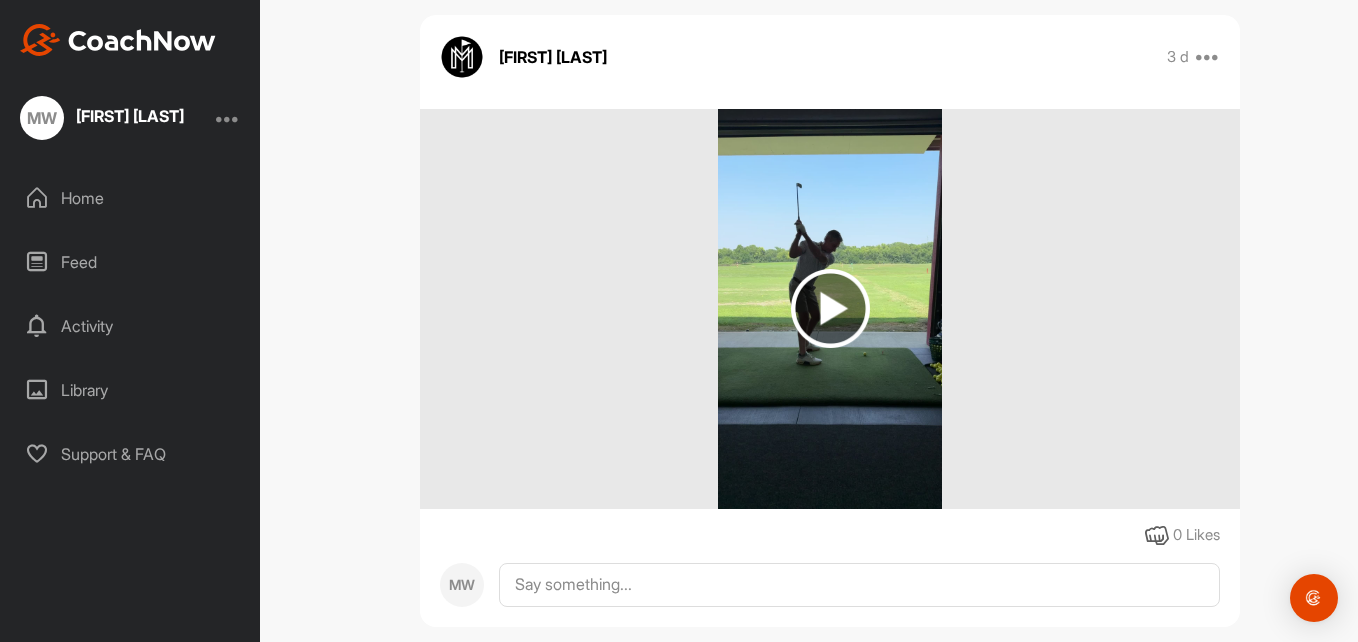 click at bounding box center [830, 308] 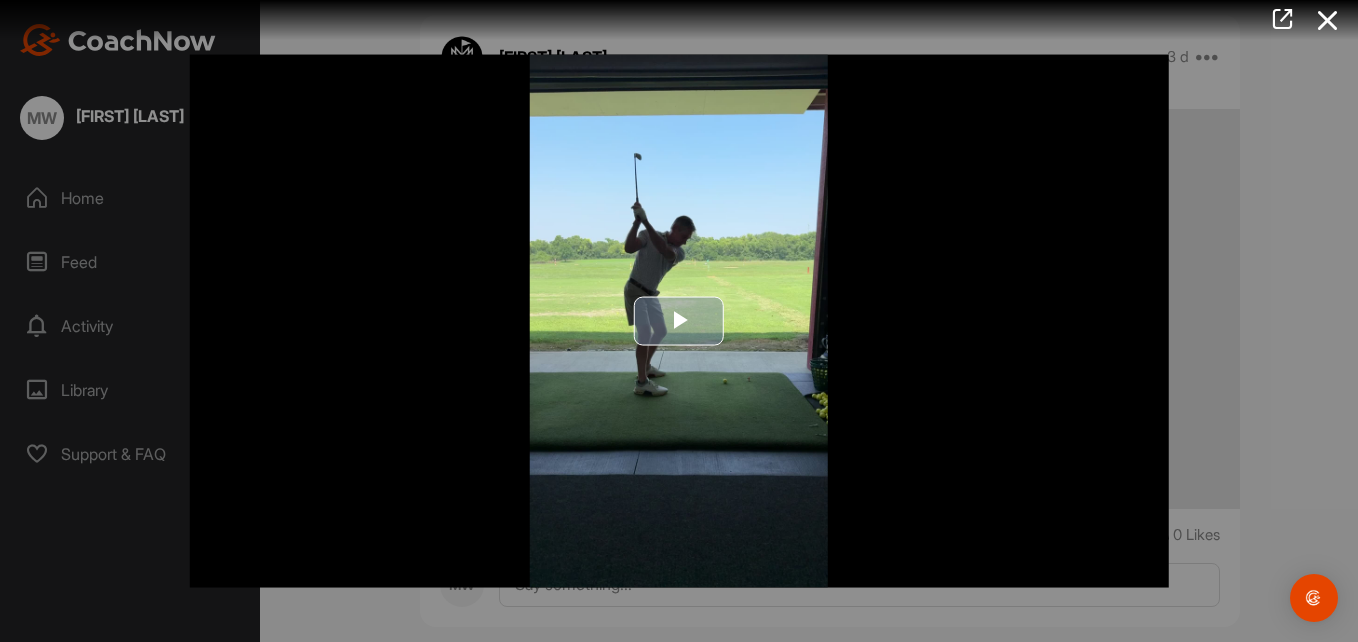 click at bounding box center [679, 321] 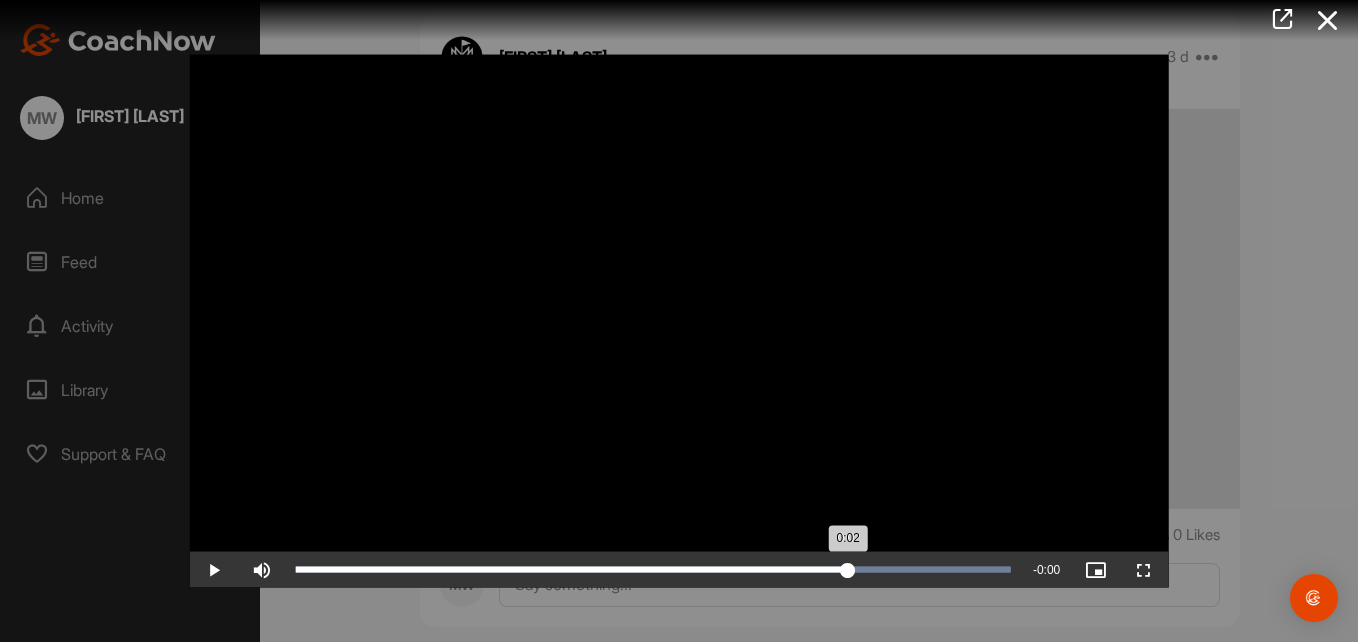 drag, startPoint x: 1006, startPoint y: 569, endPoint x: 848, endPoint y: 573, distance: 158.05063 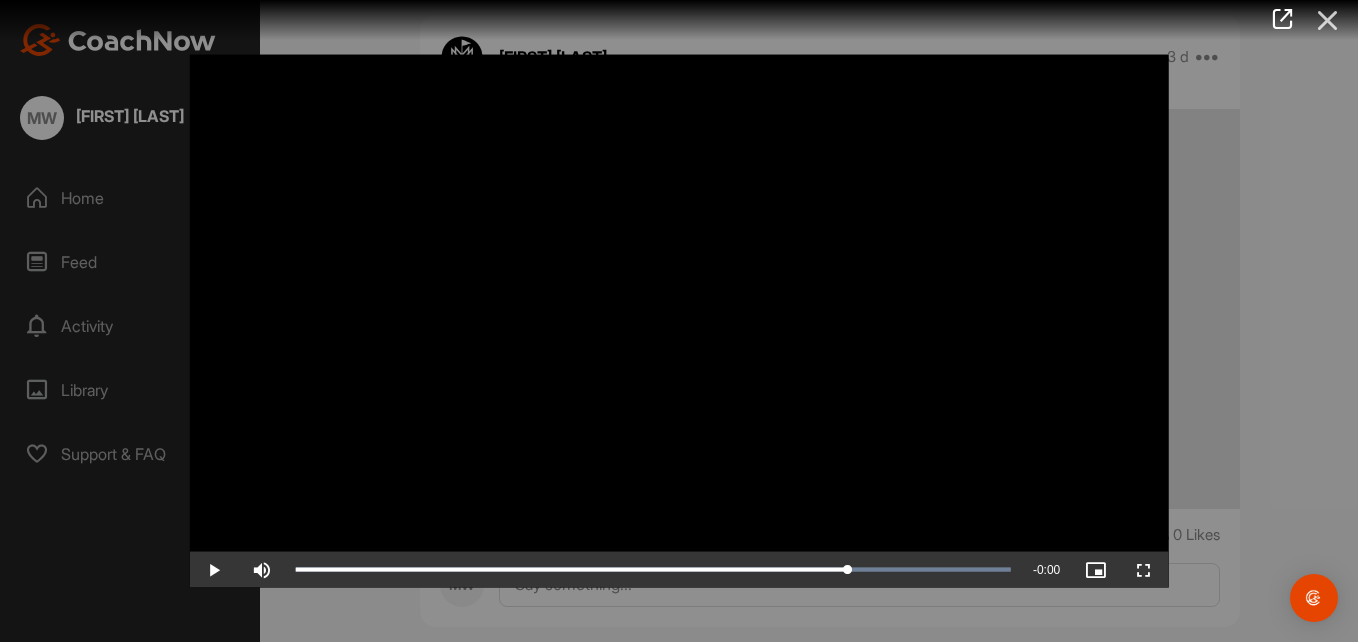 click at bounding box center [1328, 20] 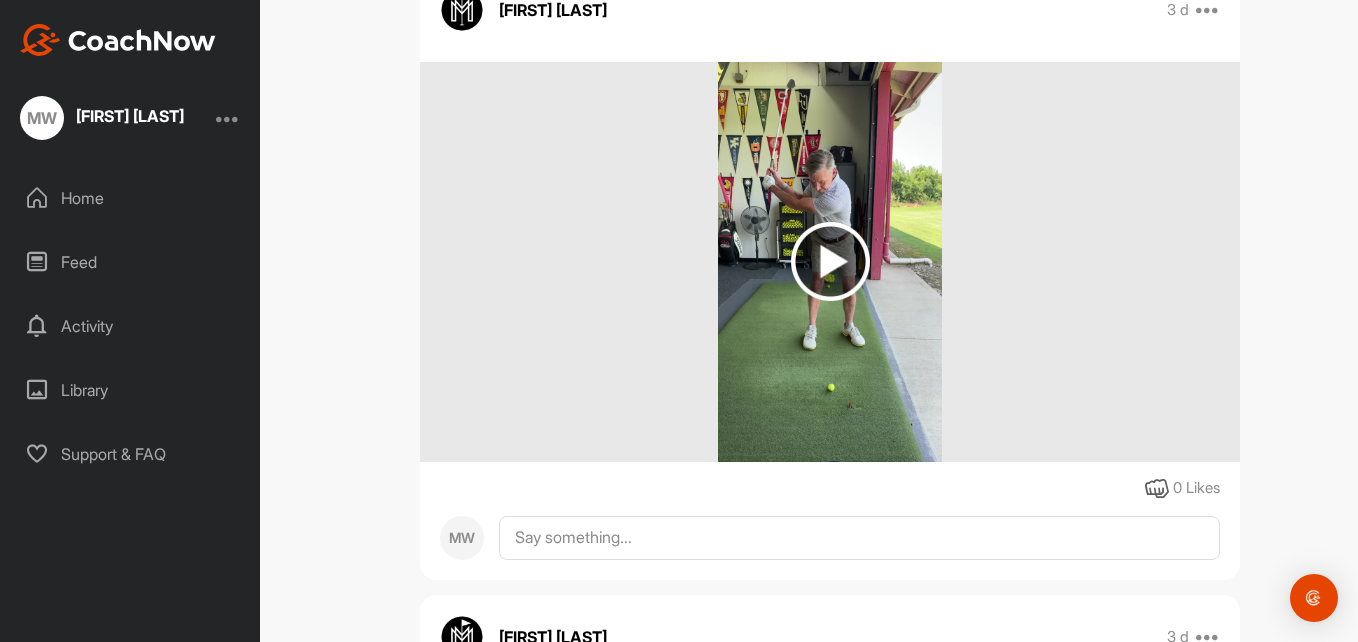 scroll, scrollTop: 3569, scrollLeft: 0, axis: vertical 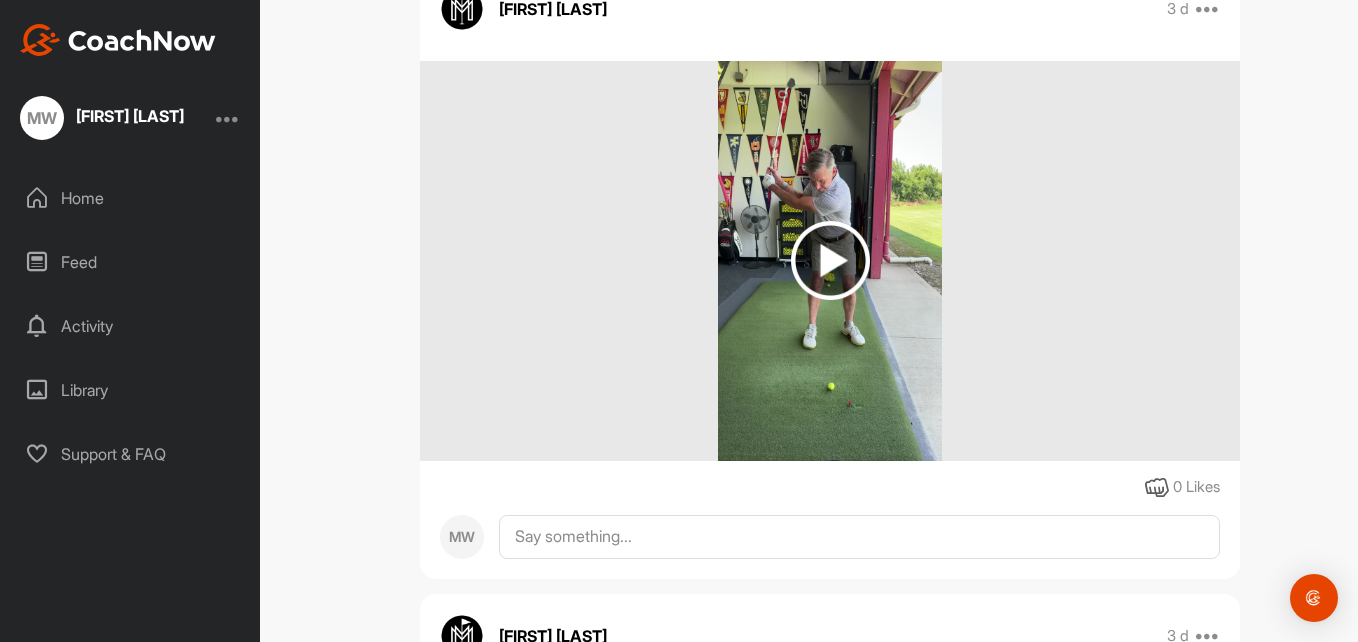 click at bounding box center (830, 260) 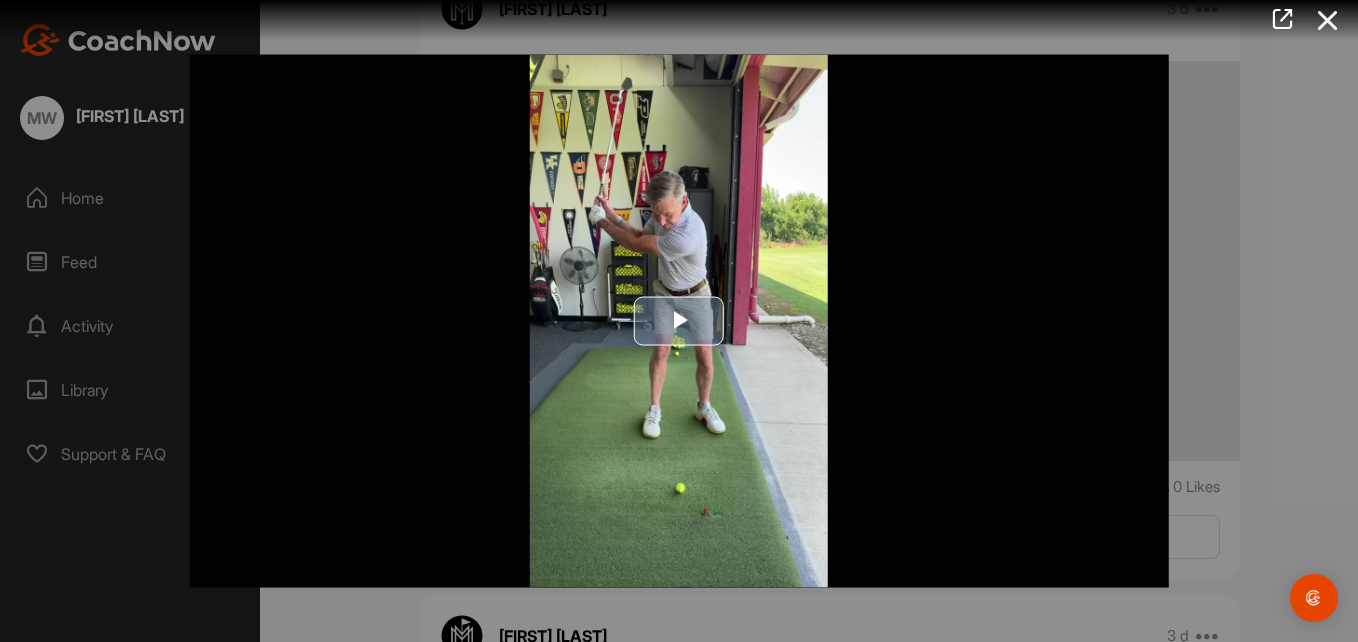 click at bounding box center (679, 321) 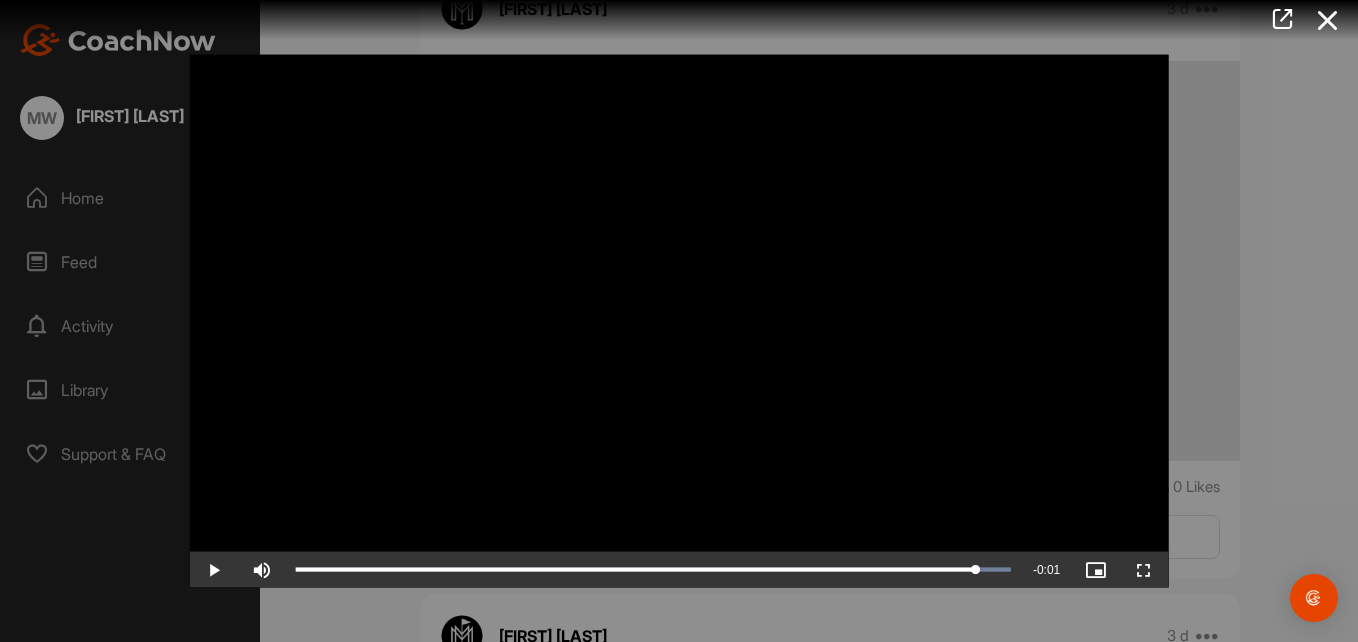 drag, startPoint x: 1010, startPoint y: 567, endPoint x: 1094, endPoint y: 553, distance: 85.158676 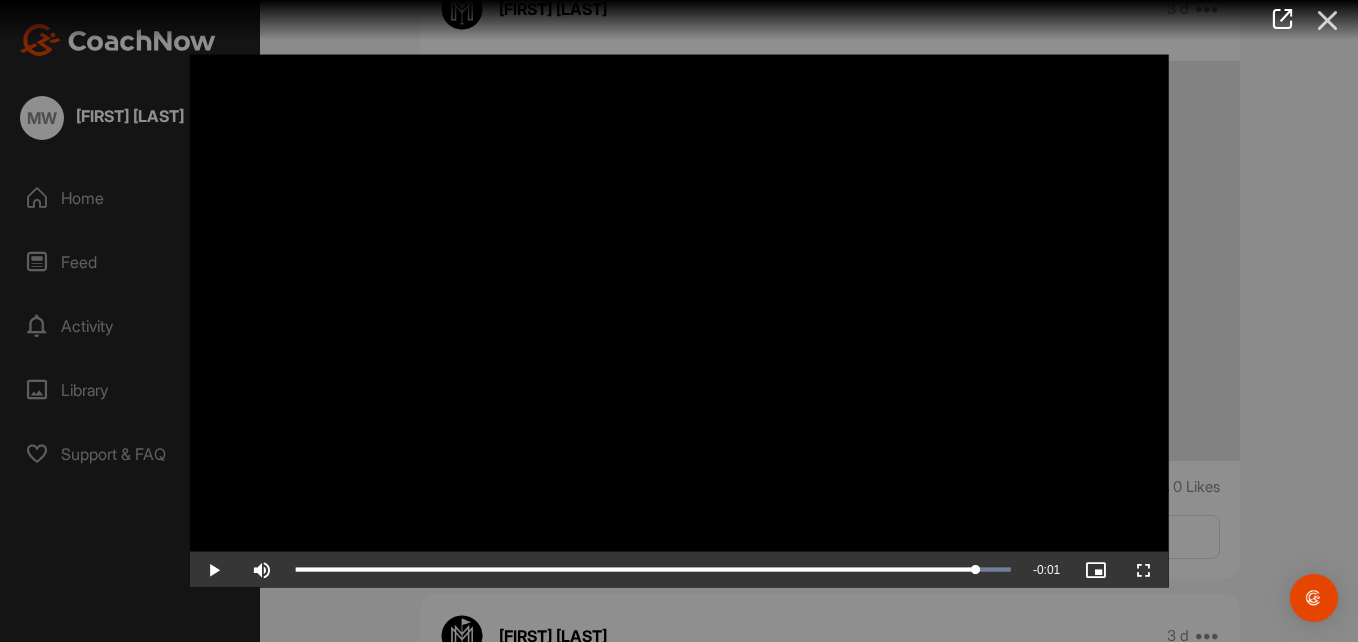 click at bounding box center [1328, 20] 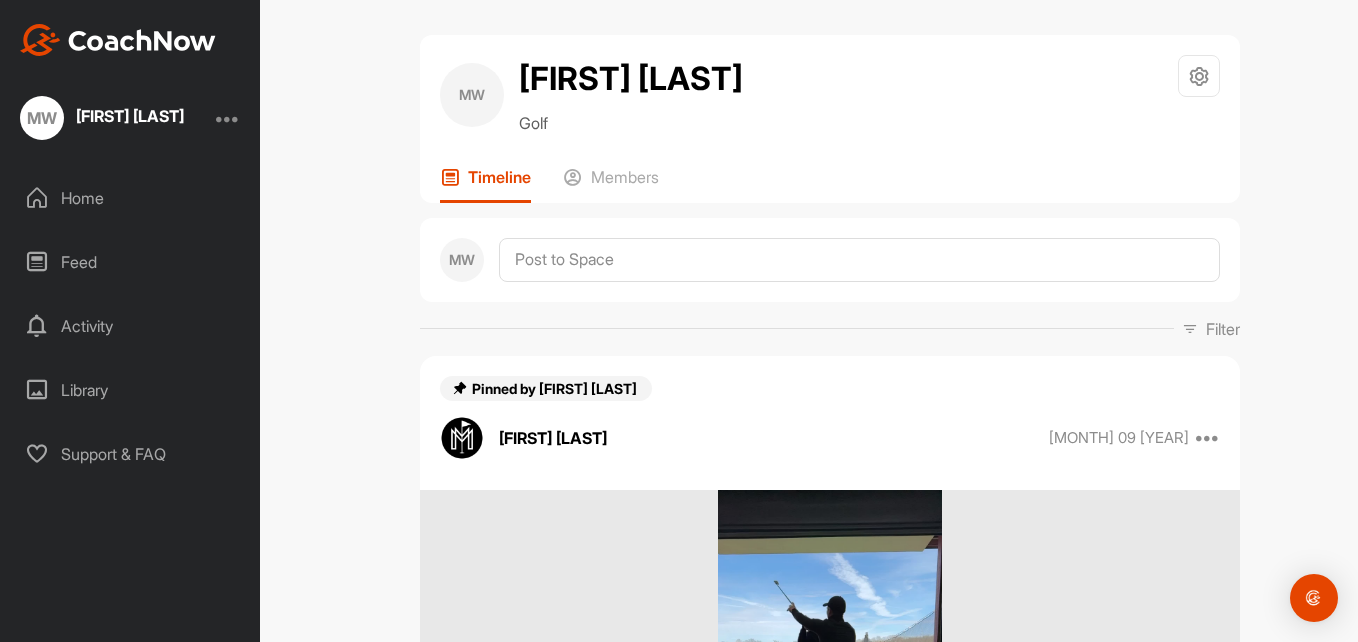 scroll, scrollTop: 0, scrollLeft: 0, axis: both 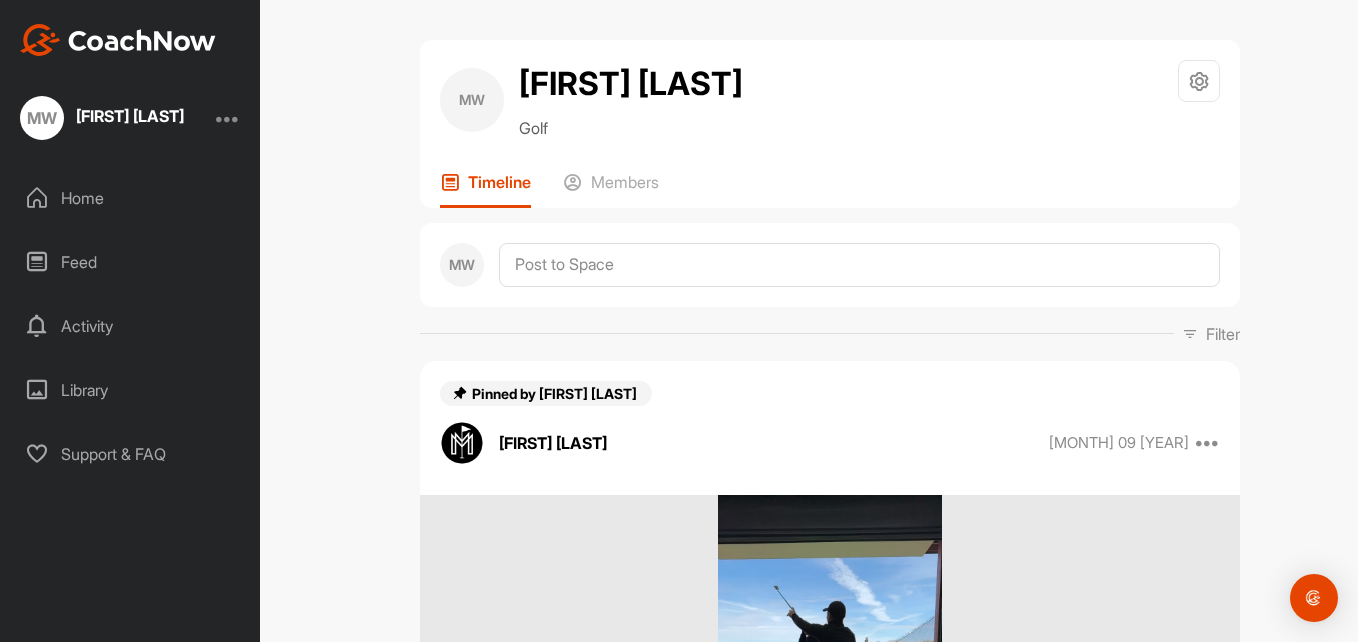 click on "MW [LAST] [LAST] Golf Space Settings Your Notifications Leave Space Timeline Members MW Filter Media Type Images Videos Notes Audio Documents Author K [LAST] [USERNAME]@[DOMAIN].com [FIRST] [LAST] [USERNAME]@[DOMAIN].com MW [FIRST] [LAST] [USERNAME]@[DOMAIN].com [FIRST] [LAST] [USERNAME]@[DOMAIN].com Sort by Created at Tags Add some tags. From Day Month Year Till Day Month Year Filter Show All Pinned by [FIRST] [LAST] [FIRST] [LAST] Mar 09 2023 Unpin Report Delete 0 Likes MW [FIRST] [LAST] 3 d Pin to top Report Delete 0 Likes MW [FIRST] [LAST] 3 d Pin to top Report Delete 0 Likes MW [FIRST] [LAST] 3 d Pin to top Report Delete 0 Likes MW [FIRST] [LAST] 3 d Pin to top Report Delete 0 Likes MW [FIRST] [LAST] 3 d Pin to top Report Delete 0 Likes MW [FIRST] [LAST] 3 d Pin to top Report Delete 0 Likes MW [FIRST] [LAST] May 29 Pin to top Report Delete 0 Likes MW [FIRST] [LAST] May 29 Pin to top Report Delete 0 Likes MW [FIRST] [LAST] Mar 10 Pin to top Report Delete 0 Likes MW [FIRST] [LAST] Mar 10 Pin to top" at bounding box center (830, 321) 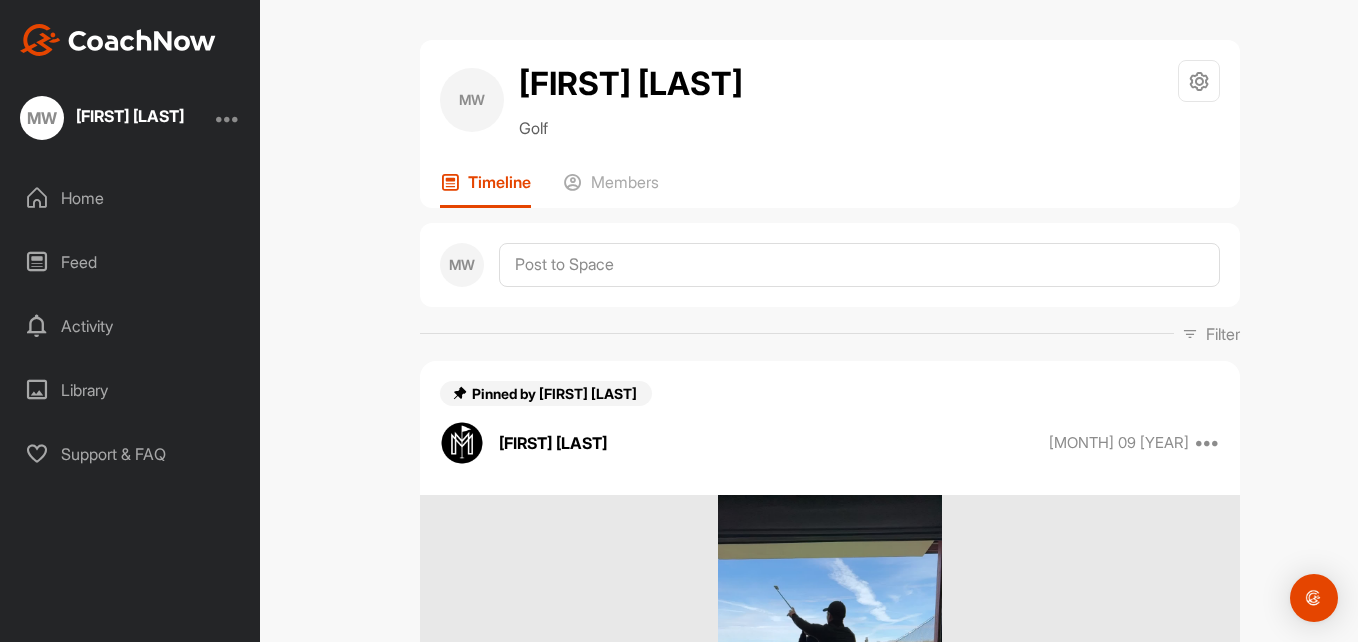 click on "MW" at bounding box center (42, 118) 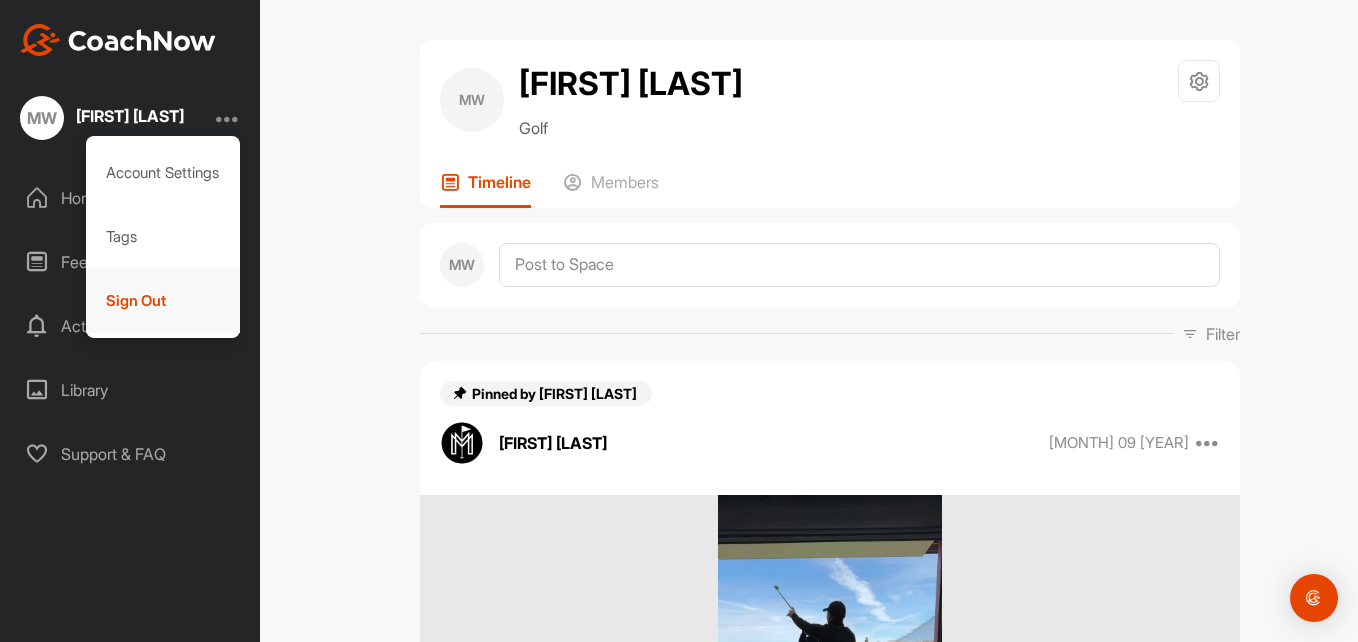 click on "Sign Out" at bounding box center (163, 301) 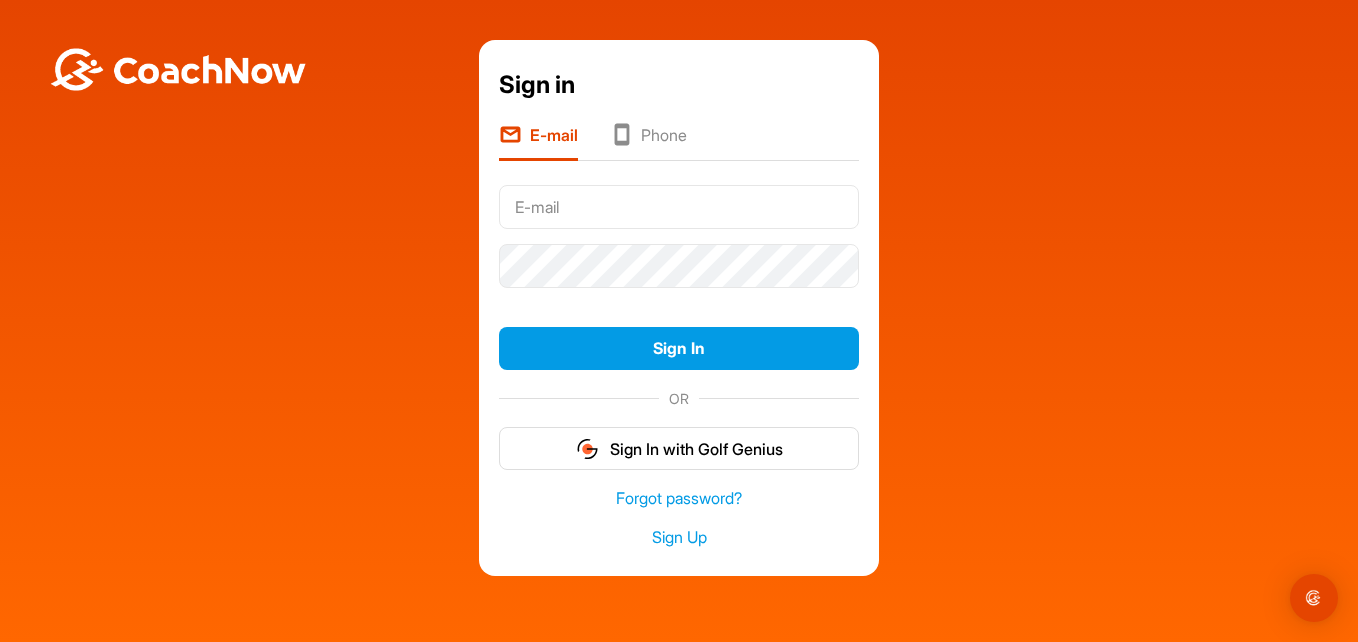 type on "[USERNAME]@[DOMAIN].com" 